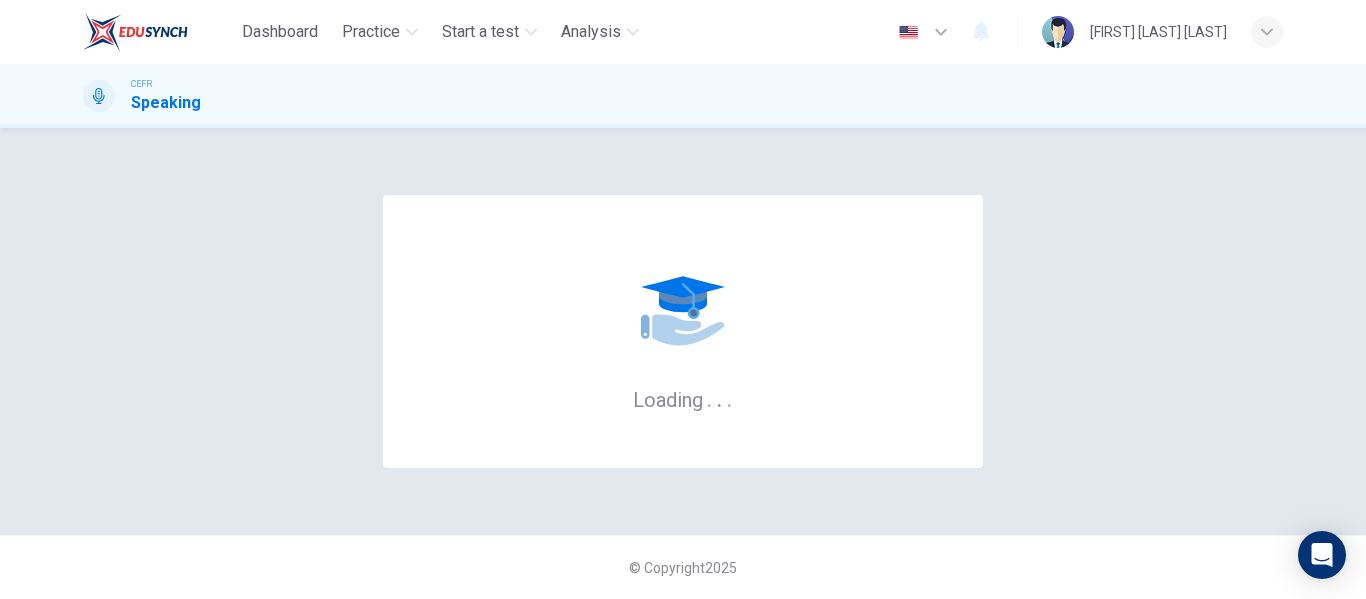 scroll, scrollTop: 0, scrollLeft: 0, axis: both 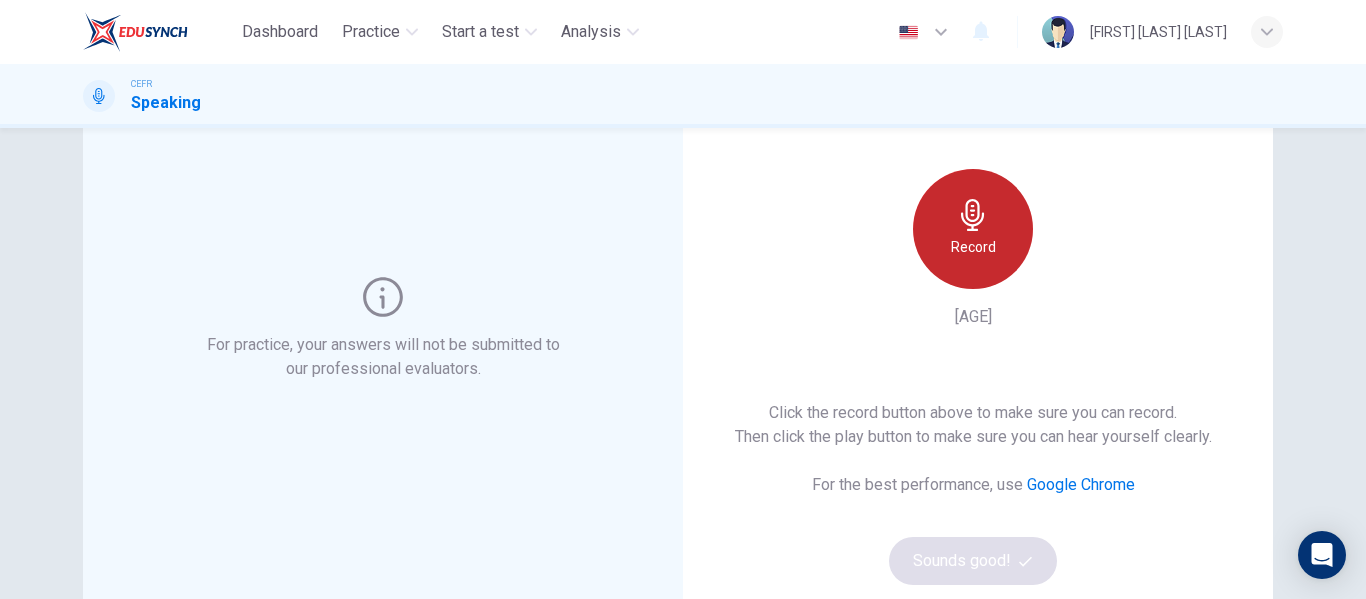 click on "Record" at bounding box center (973, 229) 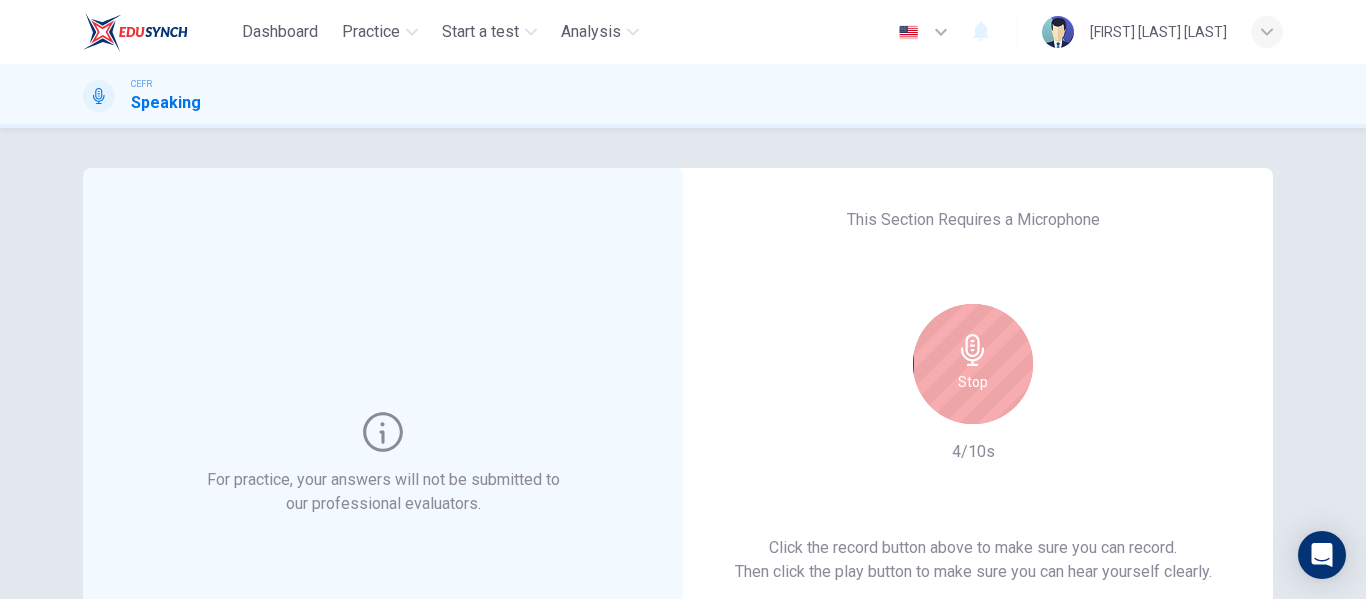 scroll, scrollTop: 3, scrollLeft: 0, axis: vertical 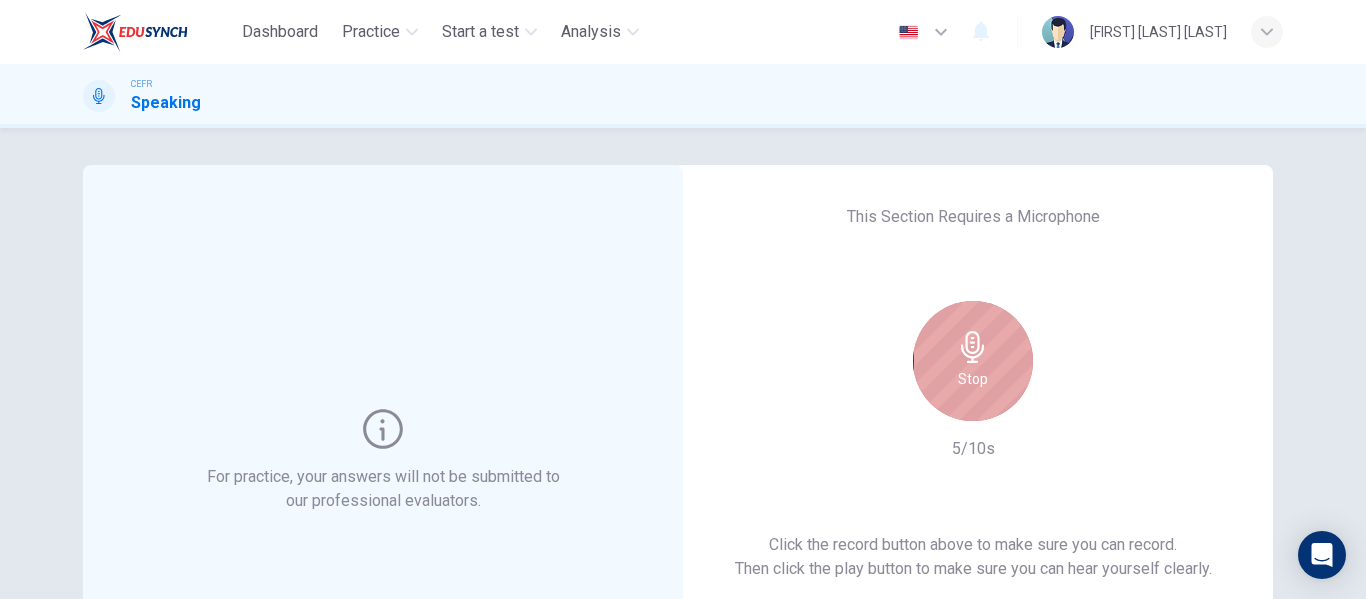 click on "Stop" at bounding box center (973, 361) 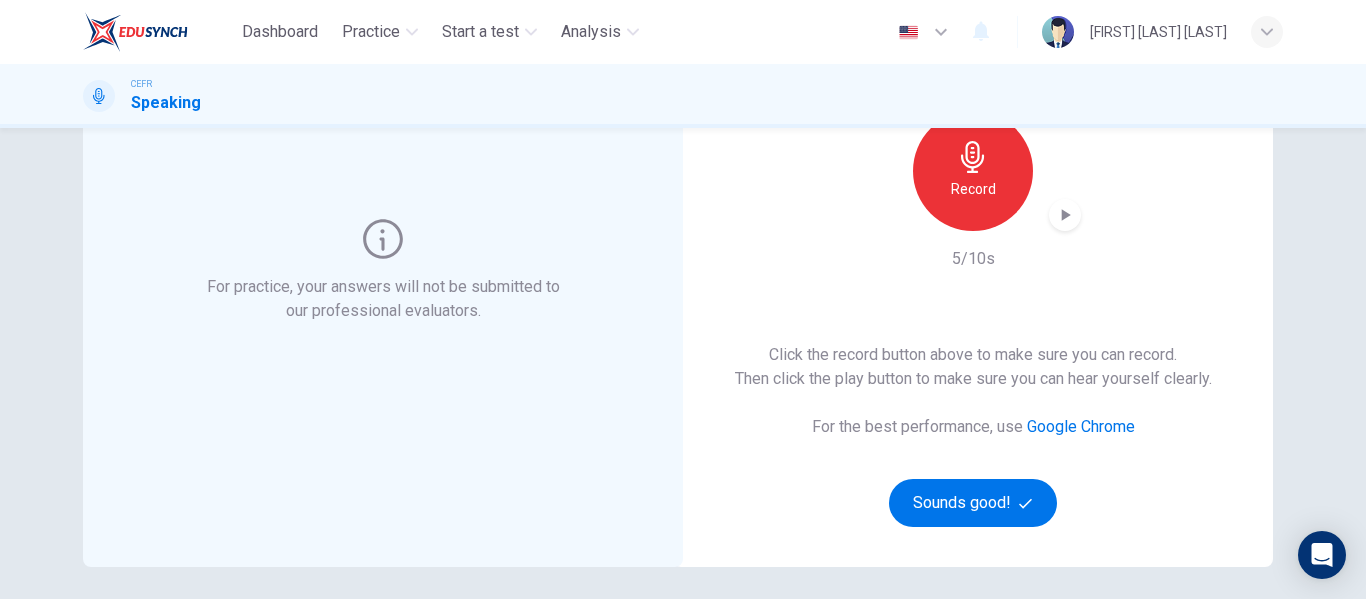 scroll, scrollTop: 196, scrollLeft: 0, axis: vertical 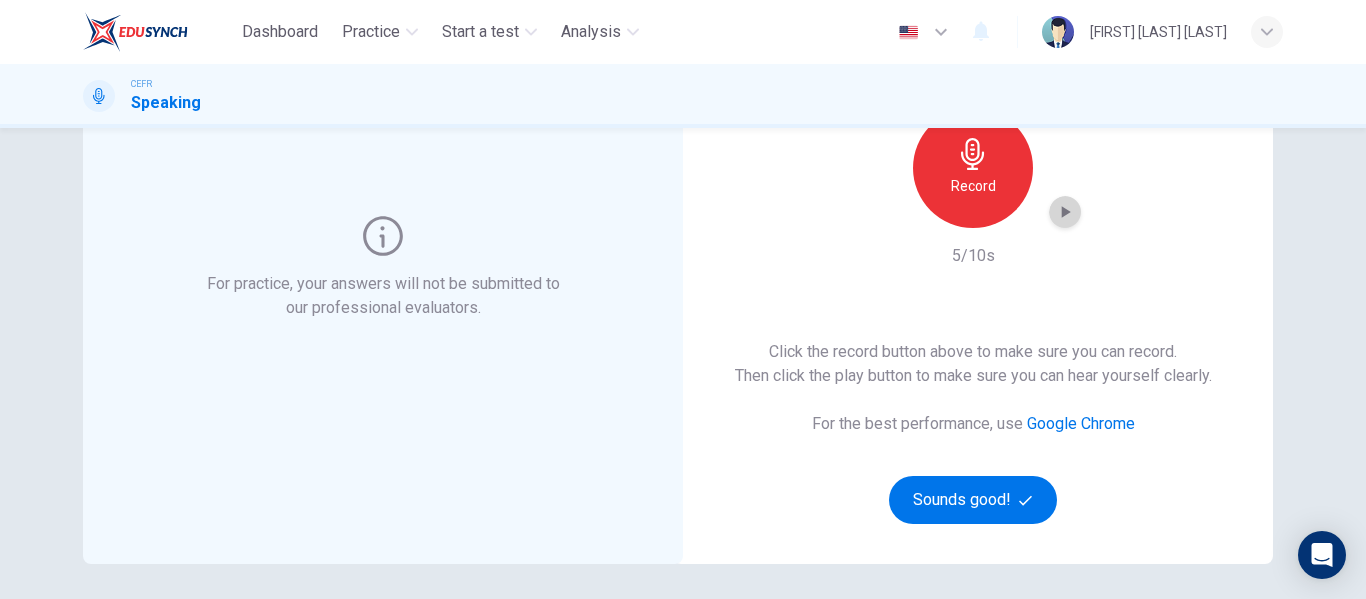 click at bounding box center (1065, 212) 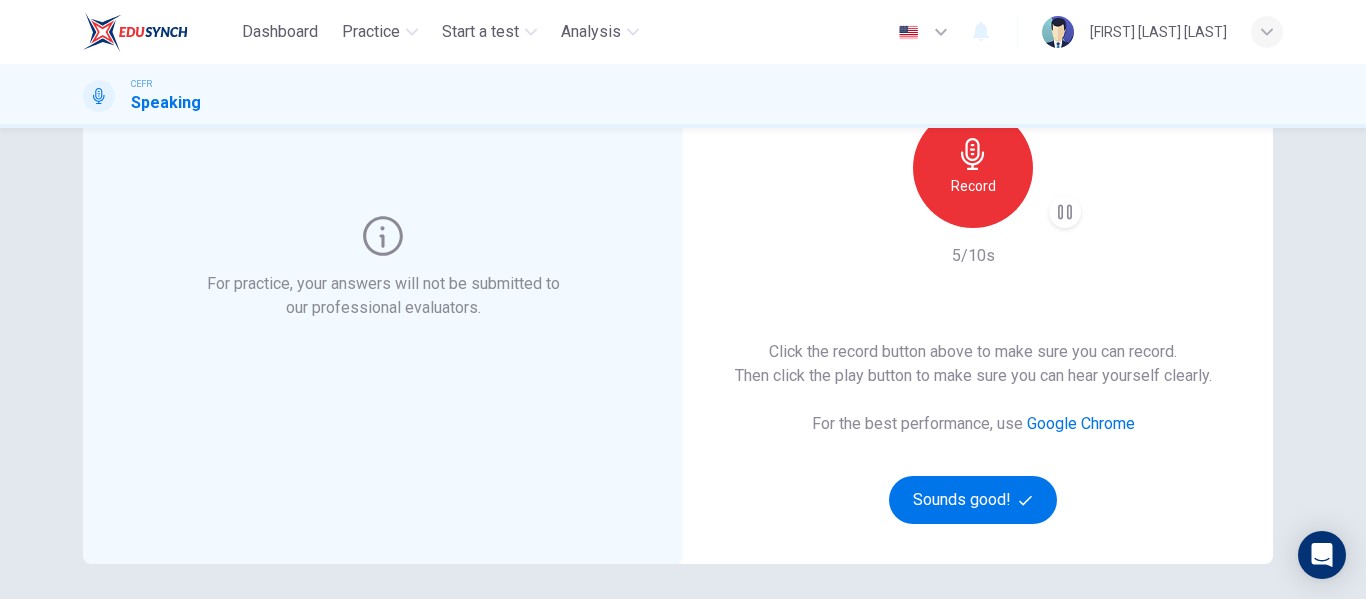 type 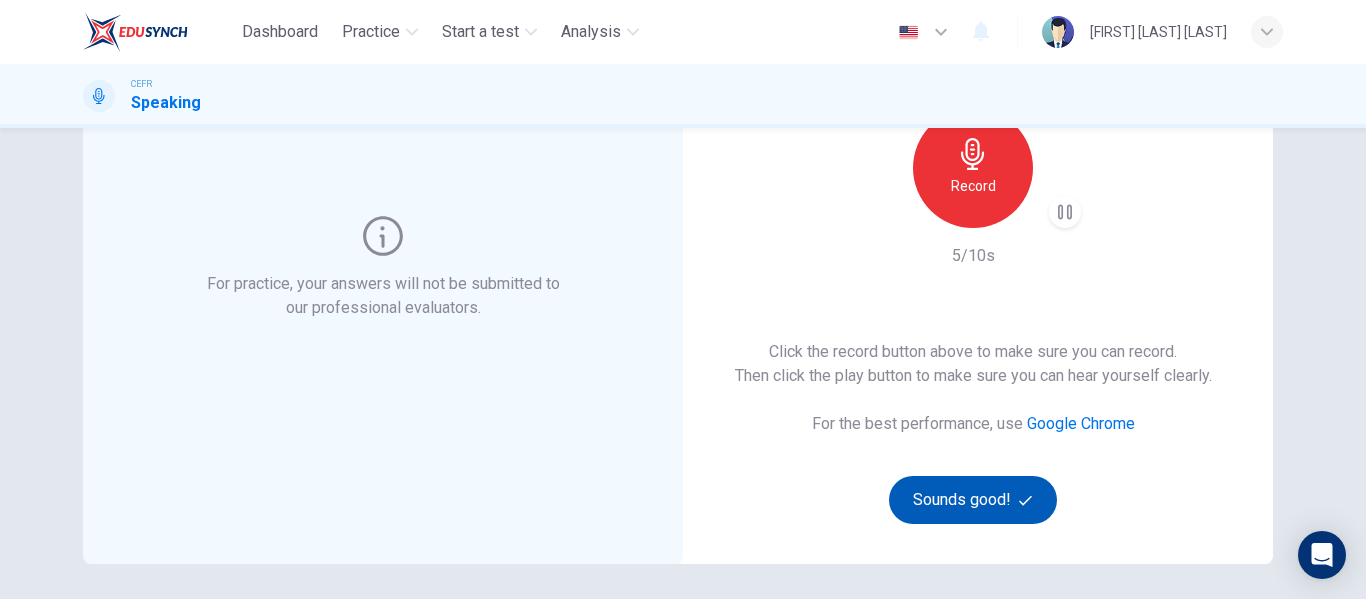 click on "Sounds good!" at bounding box center (973, 500) 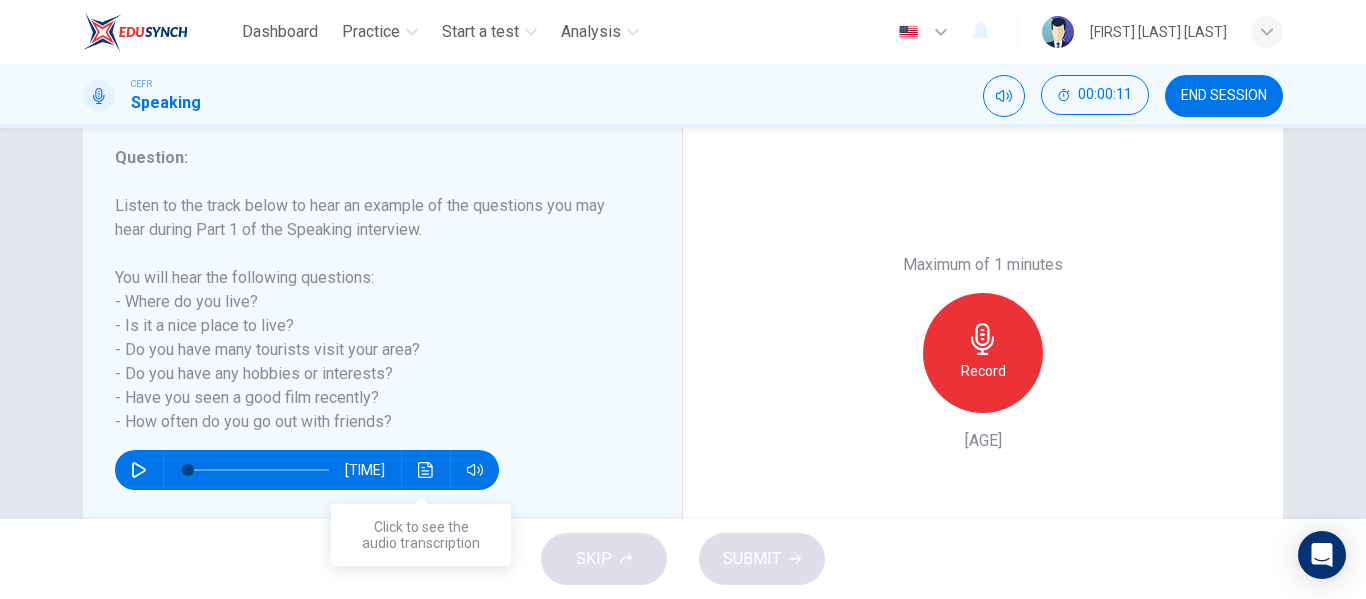 scroll, scrollTop: 262, scrollLeft: 0, axis: vertical 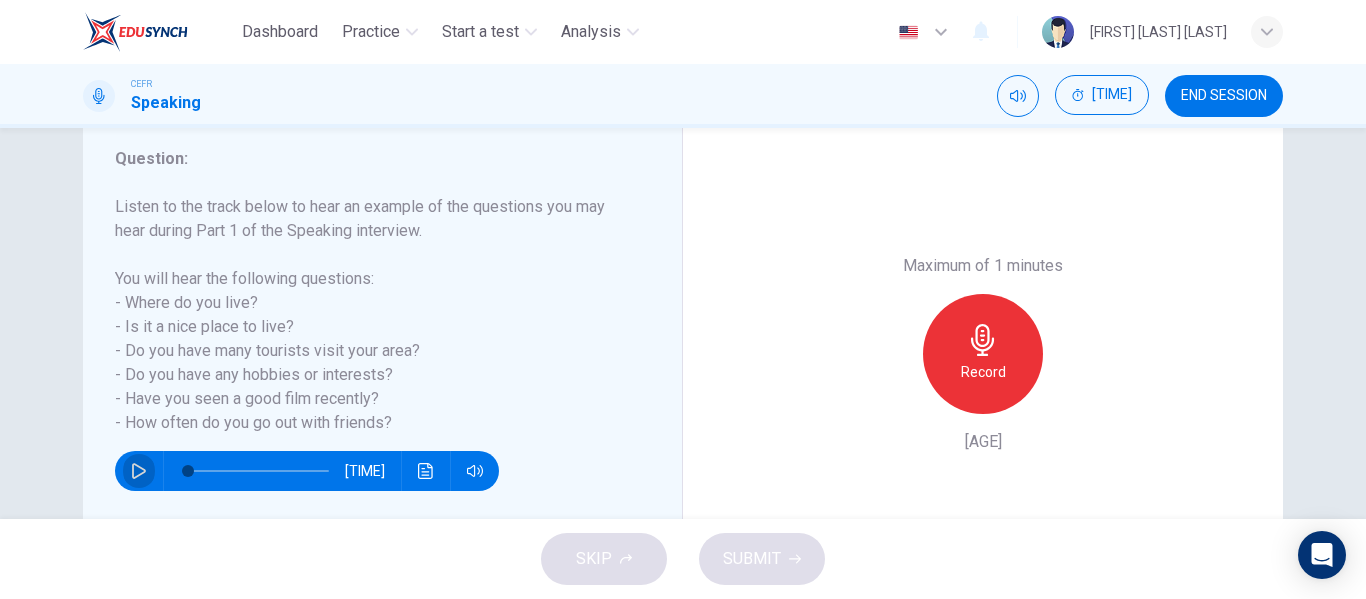 click at bounding box center [139, 471] 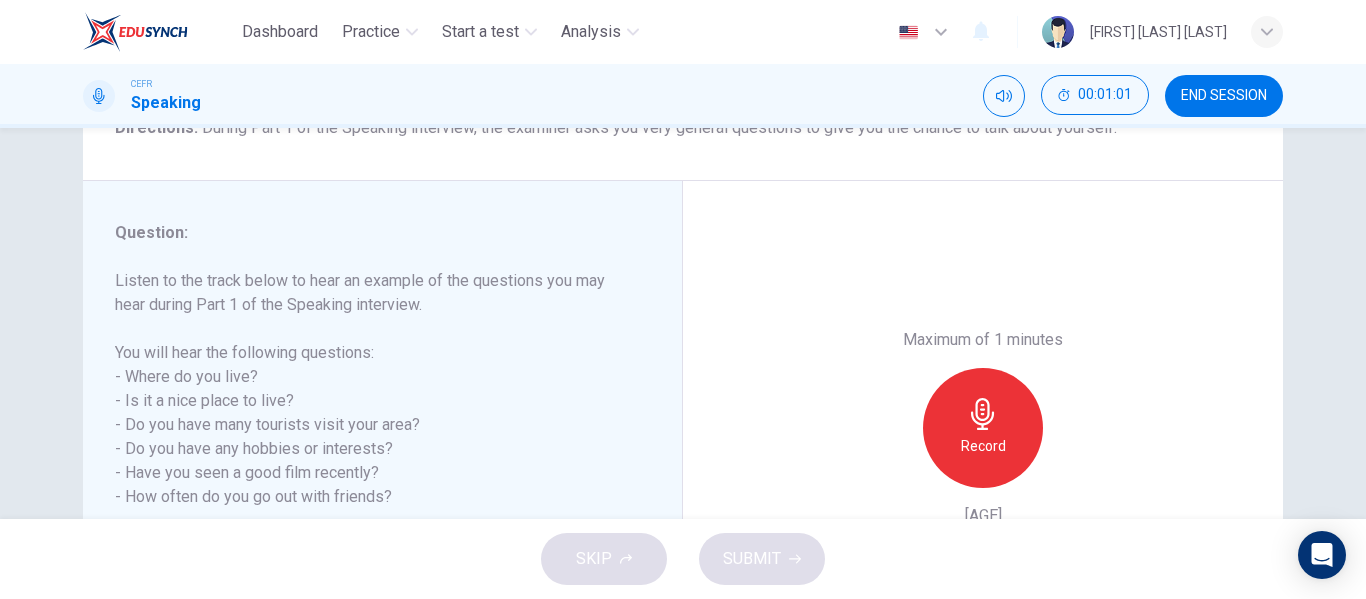 scroll, scrollTop: 226, scrollLeft: 0, axis: vertical 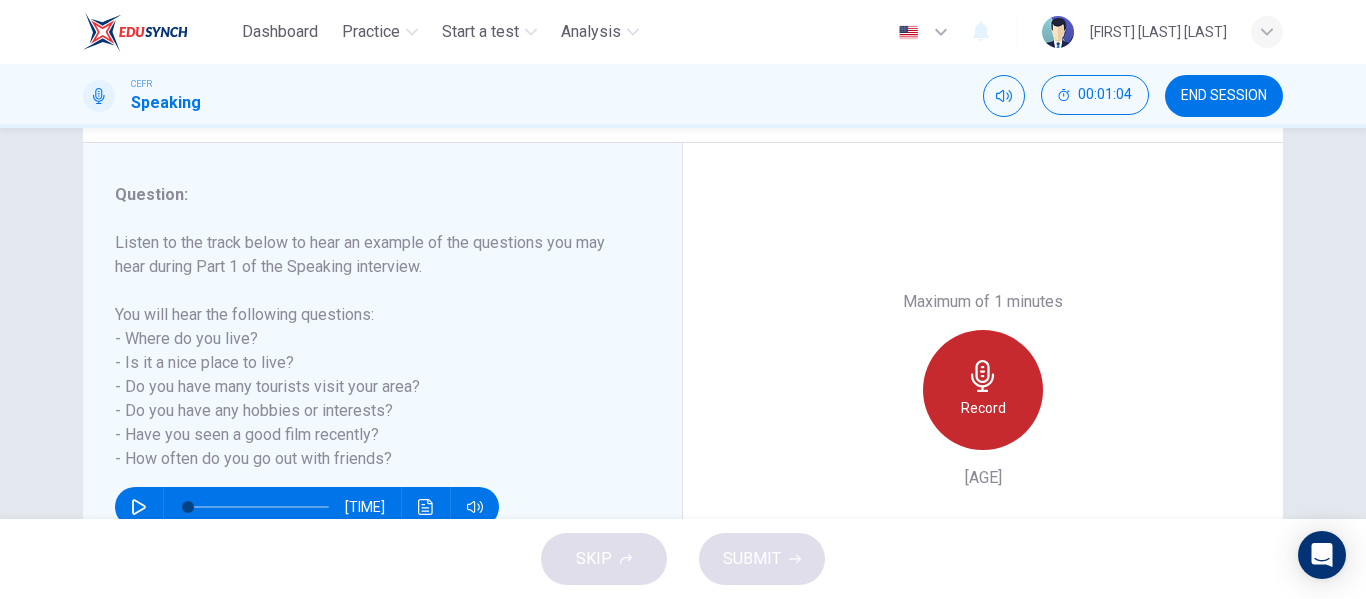 click on "Record" at bounding box center [983, 408] 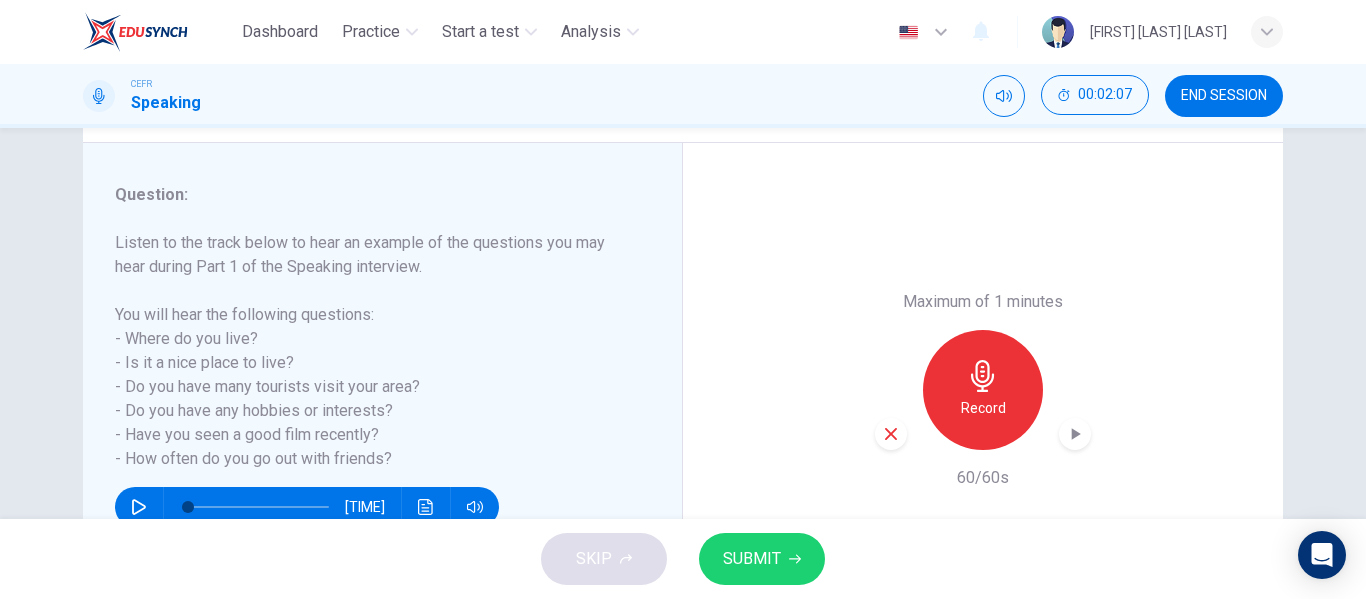 click at bounding box center (795, 559) 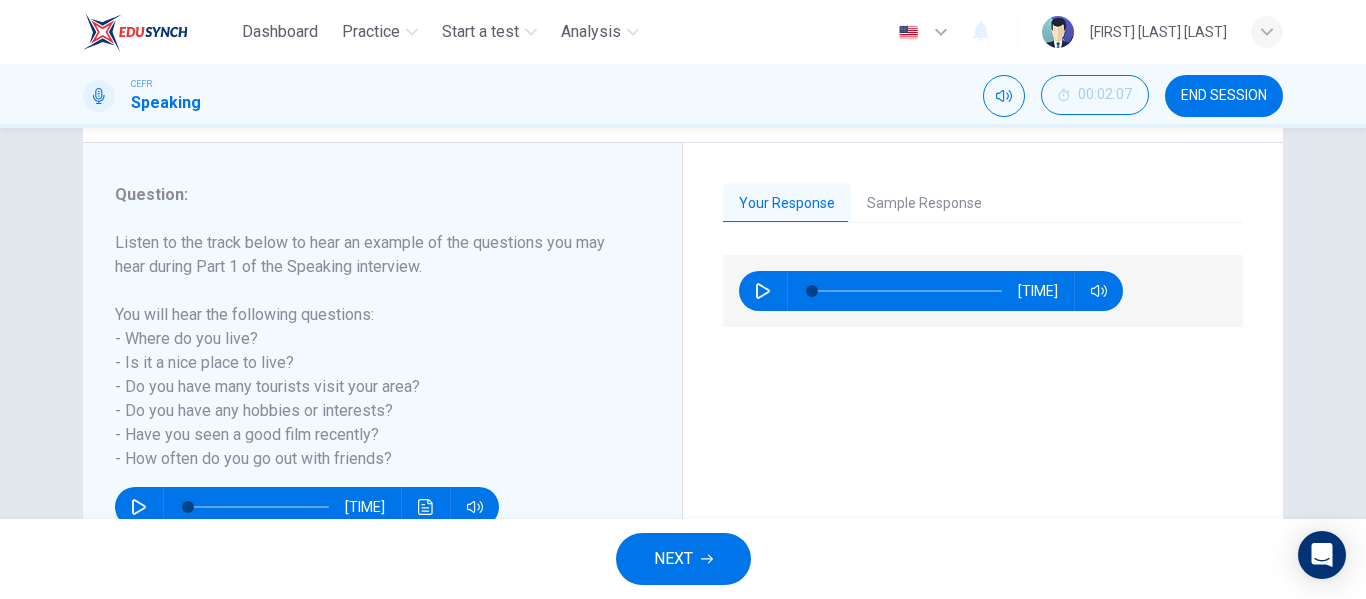 click at bounding box center [763, 291] 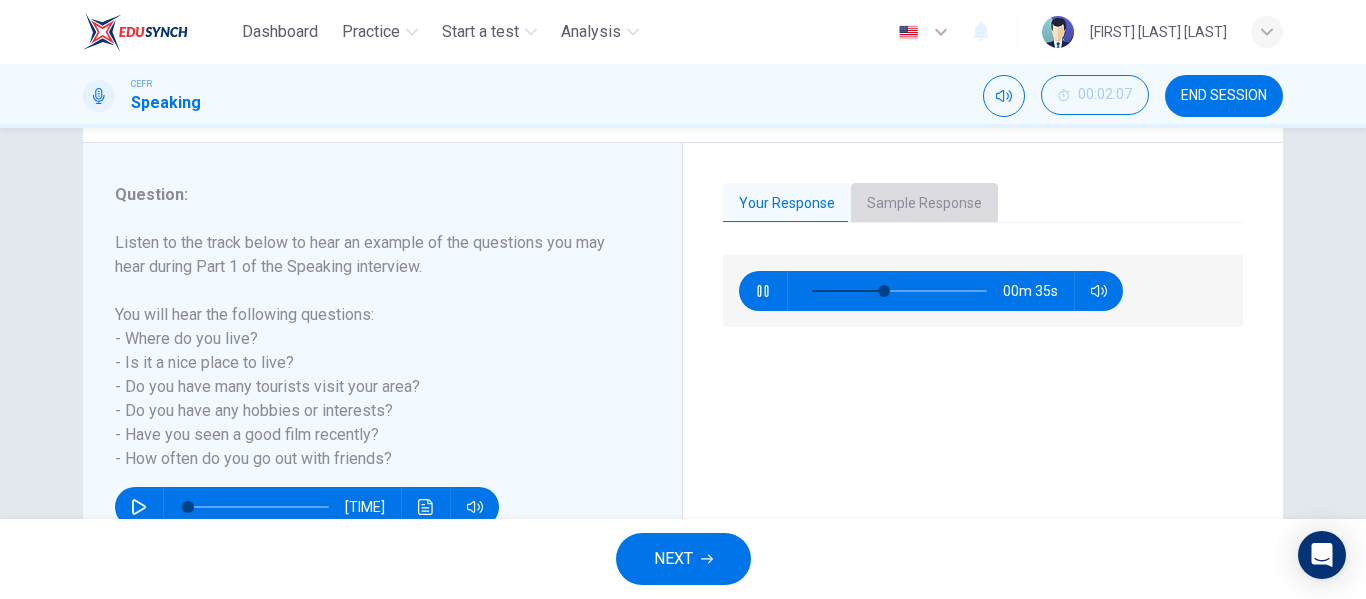 click on "Sample Response" at bounding box center [924, 204] 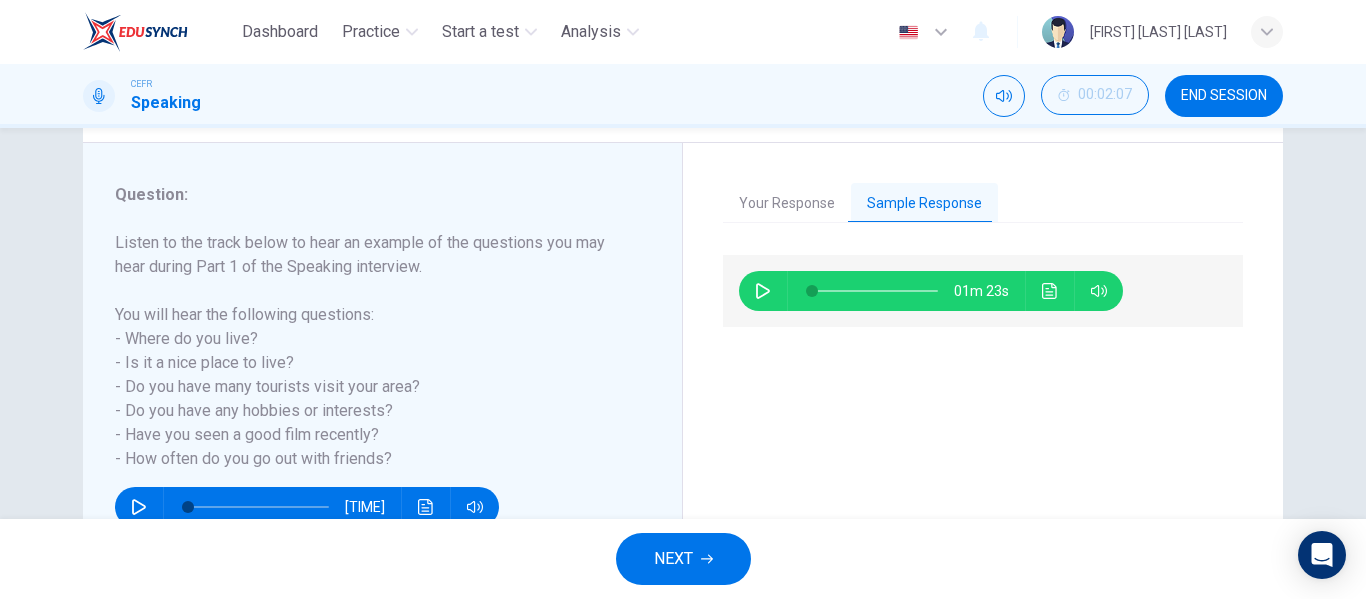 click at bounding box center (763, 291) 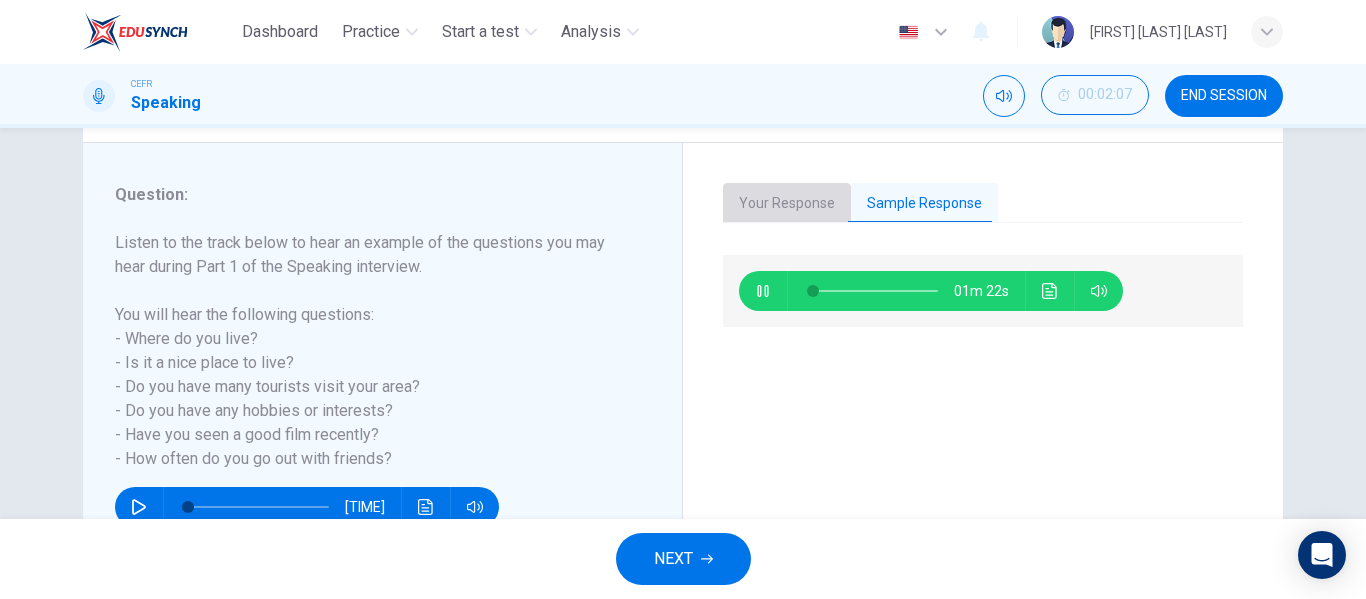 click on "Your Response" at bounding box center (787, 204) 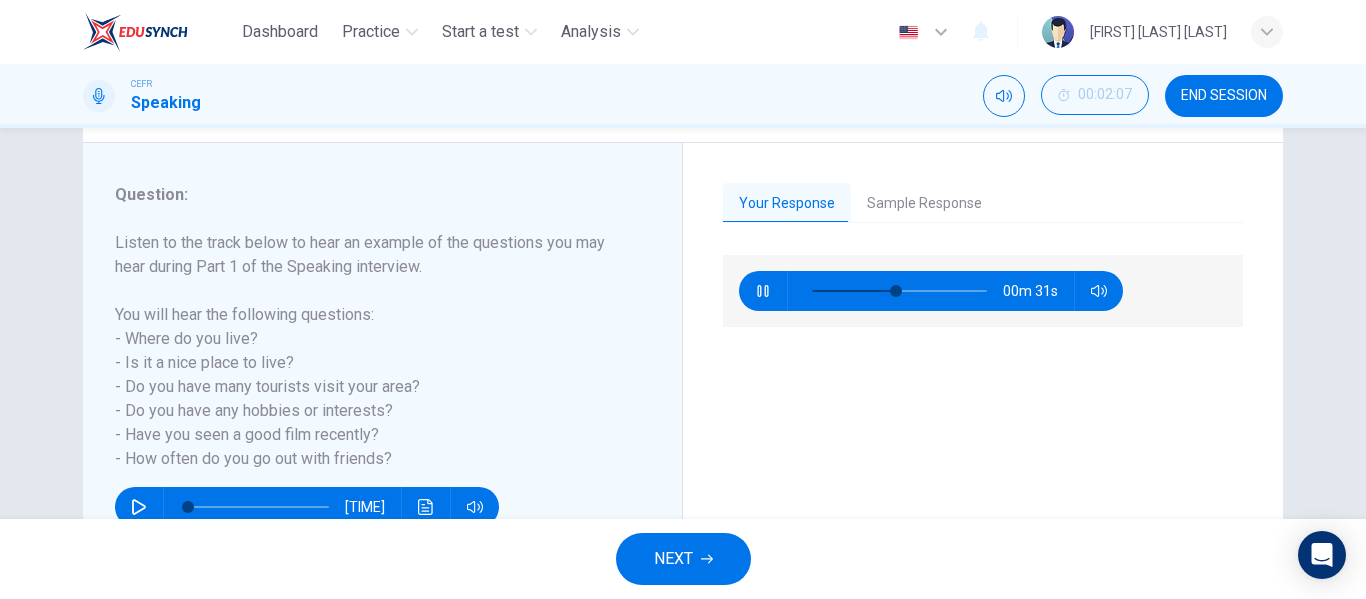 click at bounding box center (762, 291) 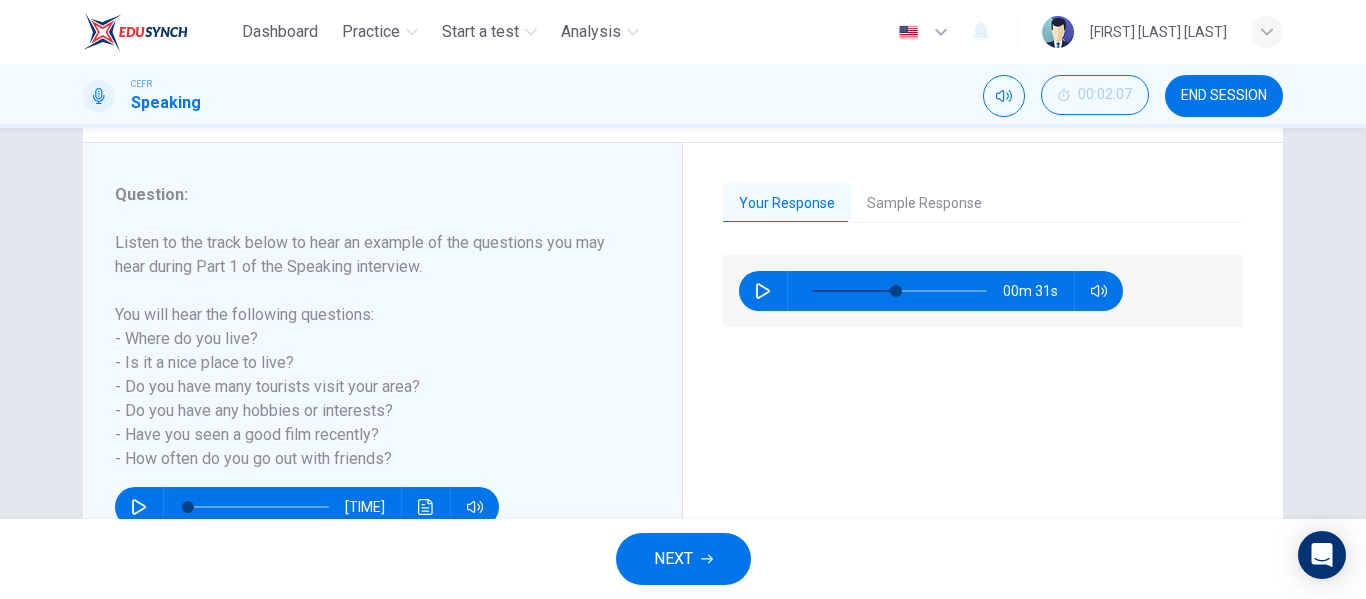 click on "Sample Response" at bounding box center (924, 204) 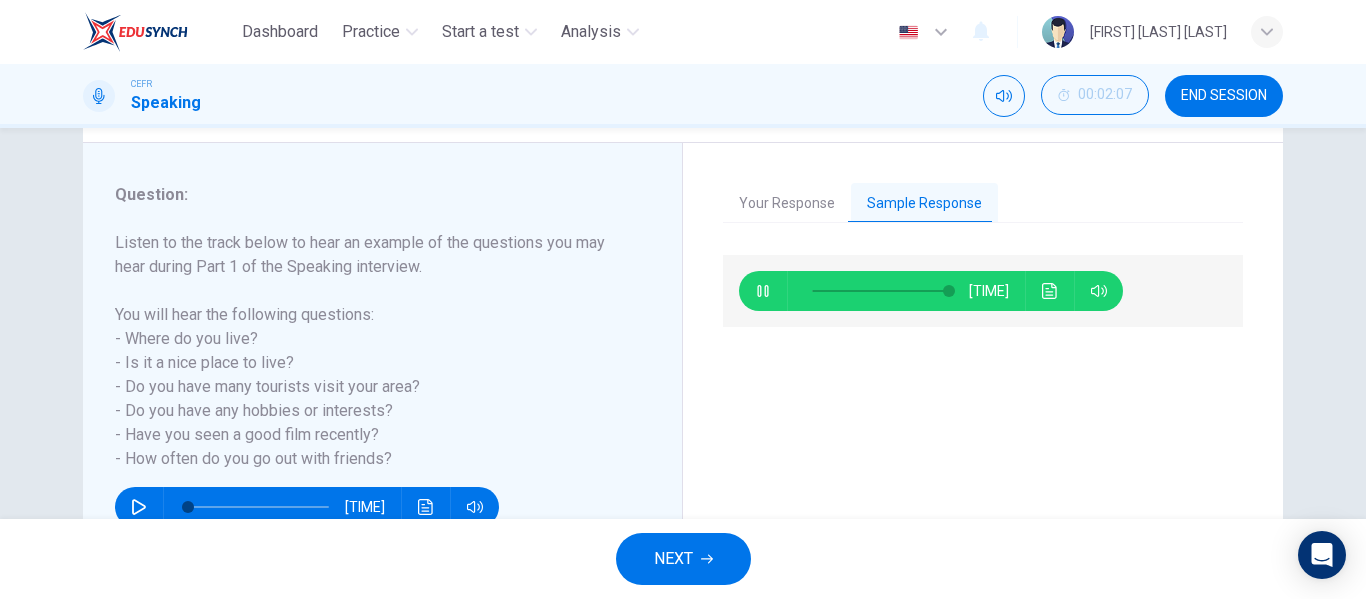click on "NEXT" at bounding box center [683, 559] 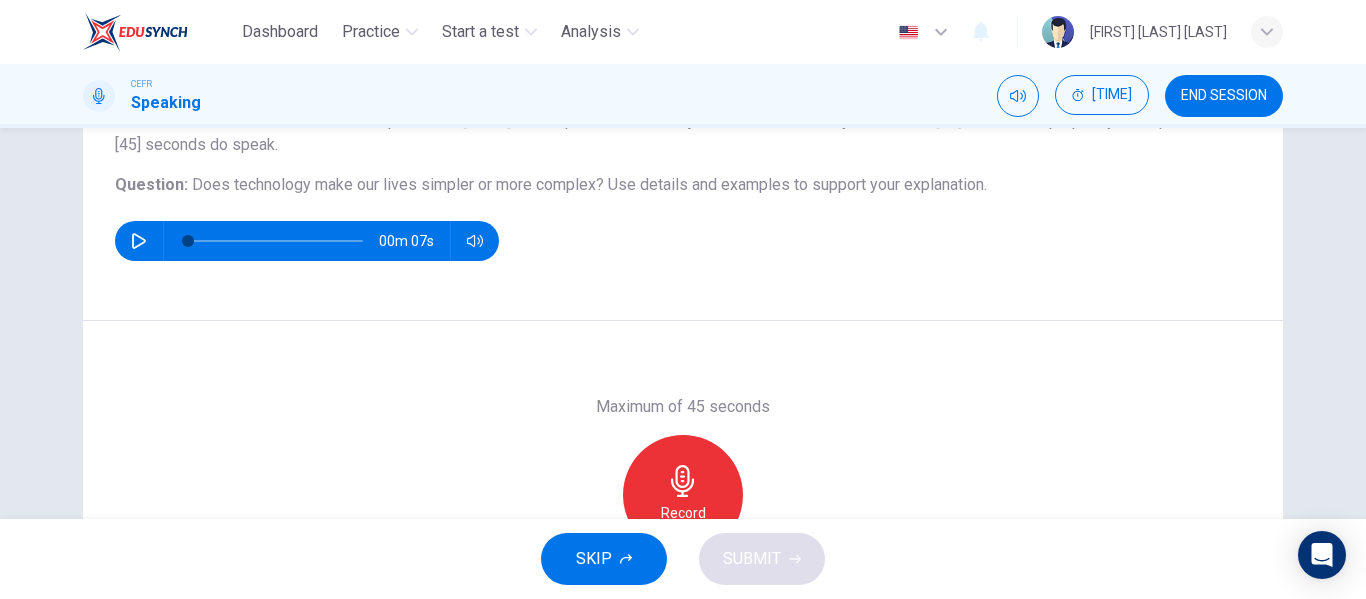 scroll, scrollTop: 110, scrollLeft: 0, axis: vertical 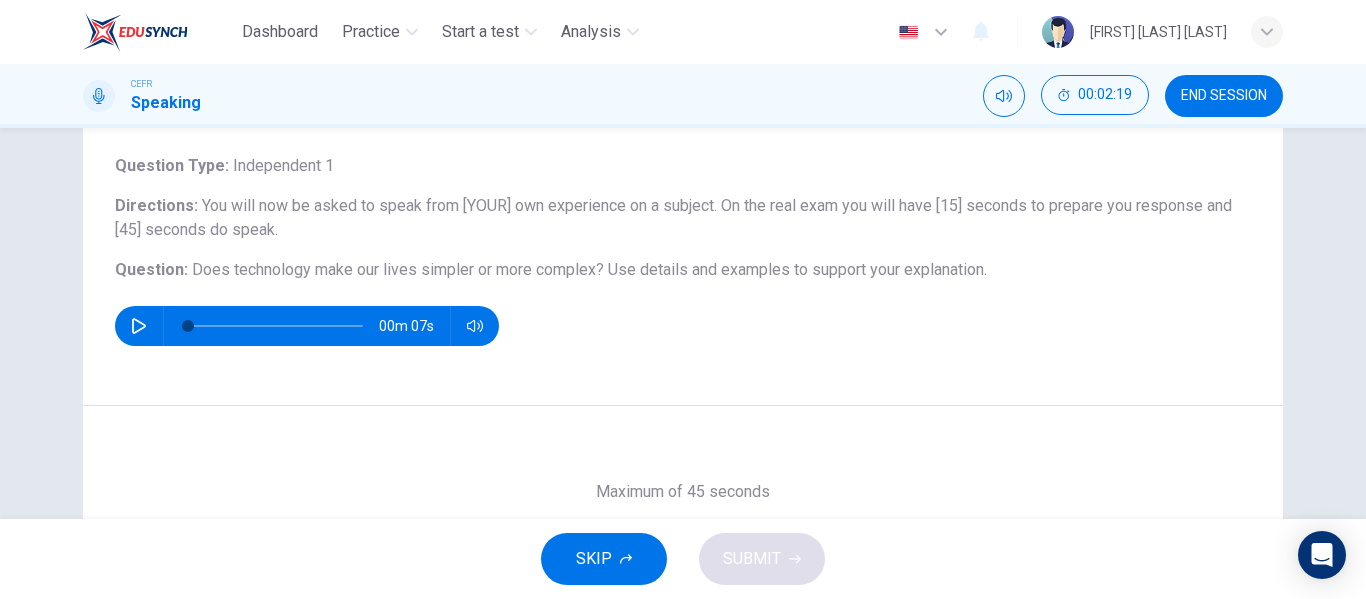 click on "00m 07s" at bounding box center (307, 326) 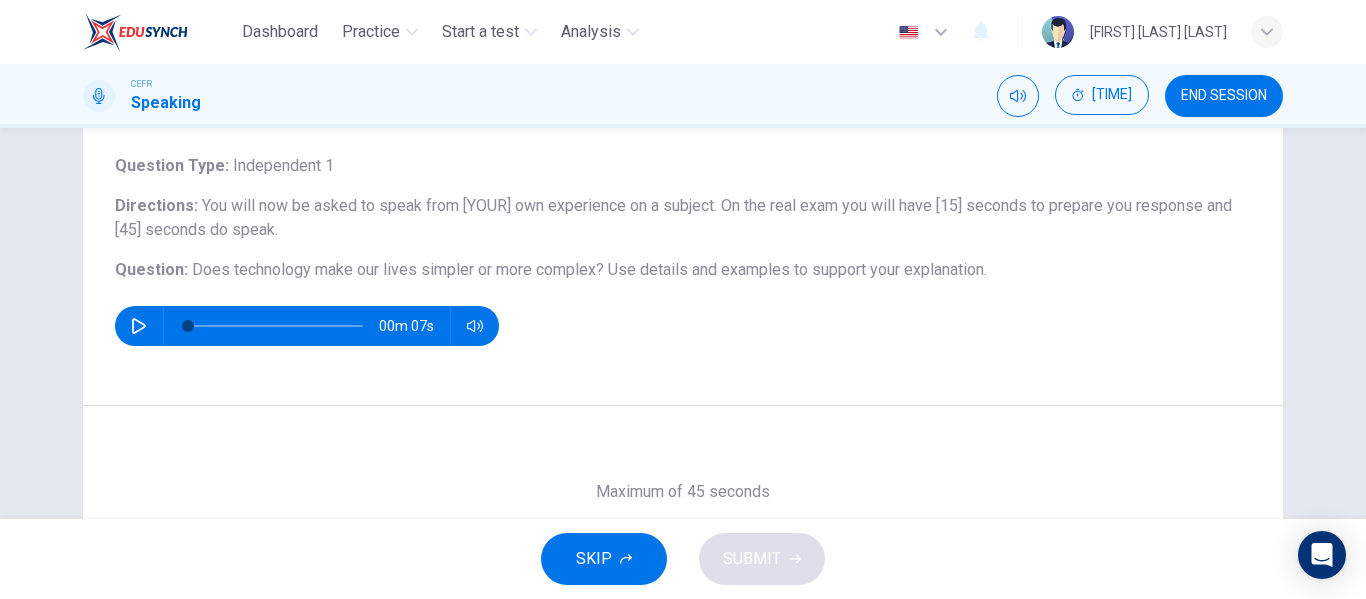 click at bounding box center [139, 326] 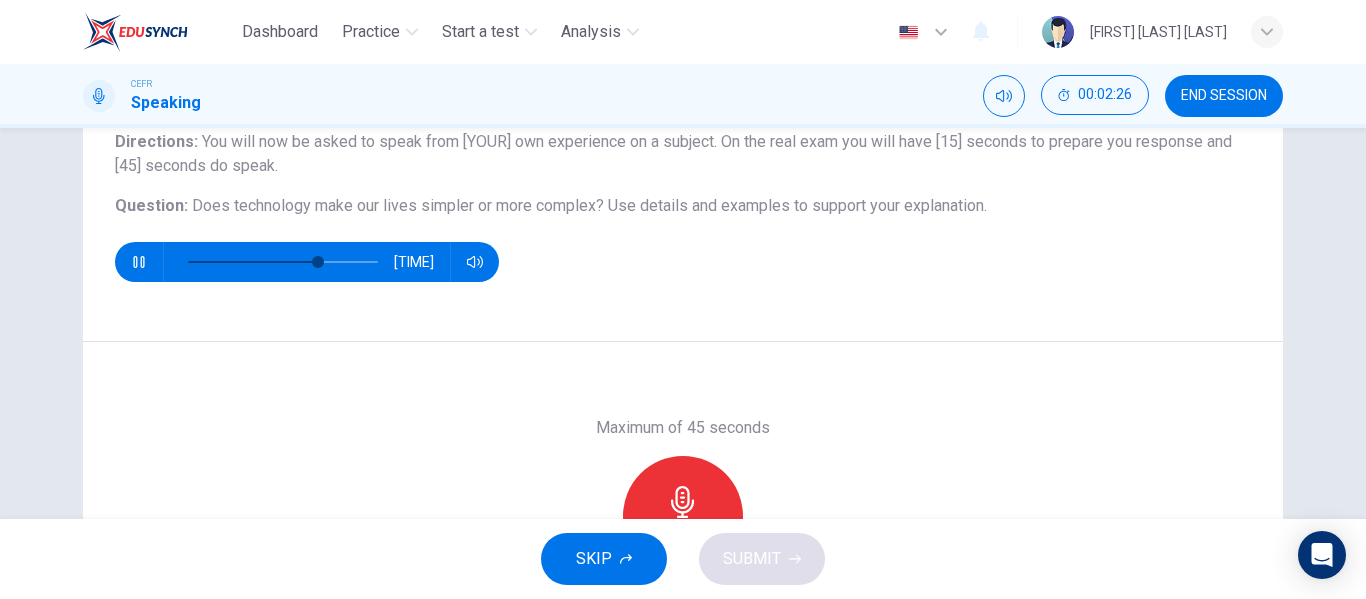 scroll, scrollTop: 175, scrollLeft: 0, axis: vertical 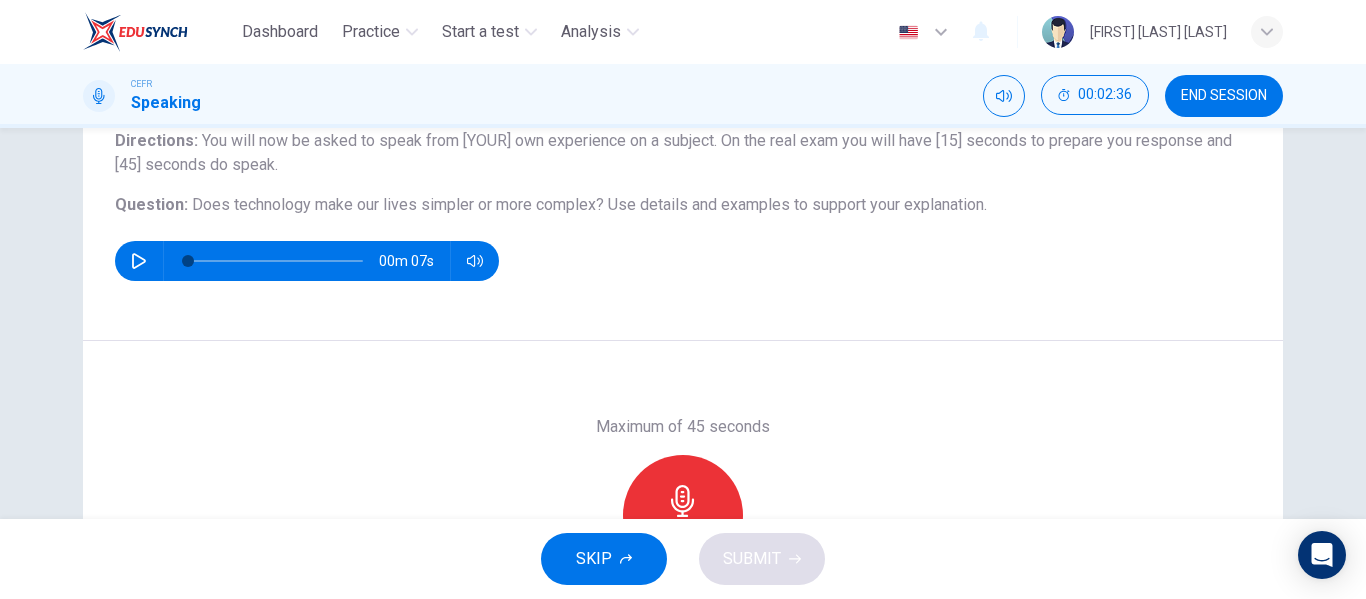 click at bounding box center (683, 501) 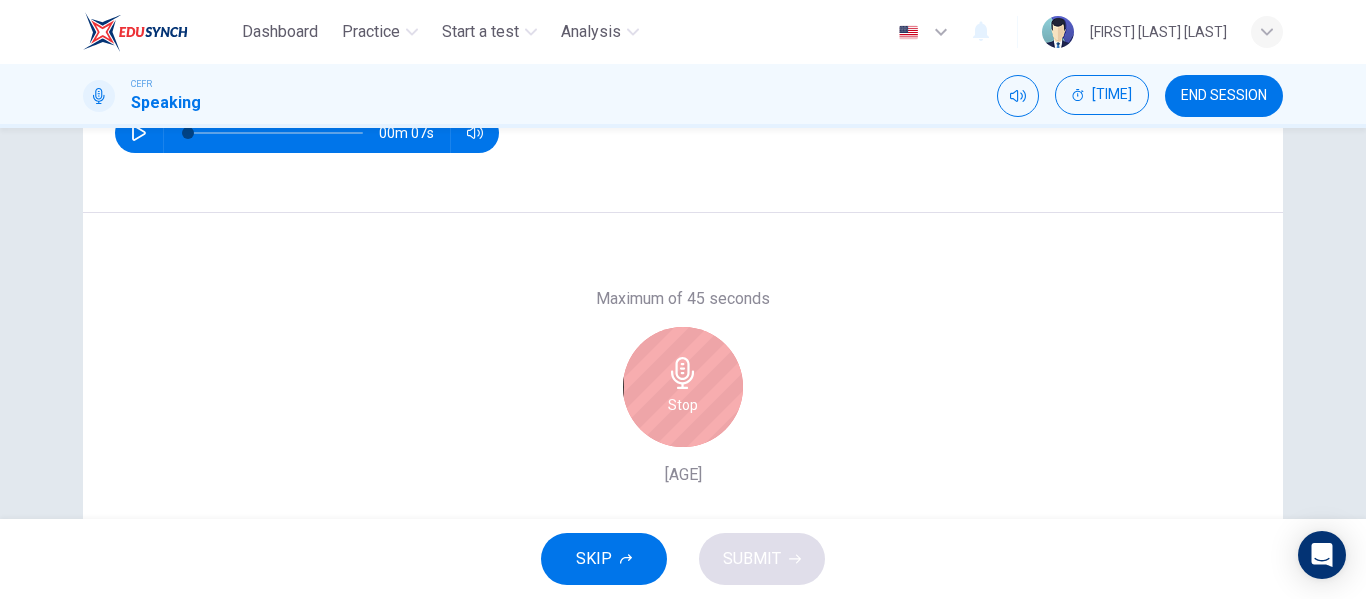 scroll, scrollTop: 304, scrollLeft: 0, axis: vertical 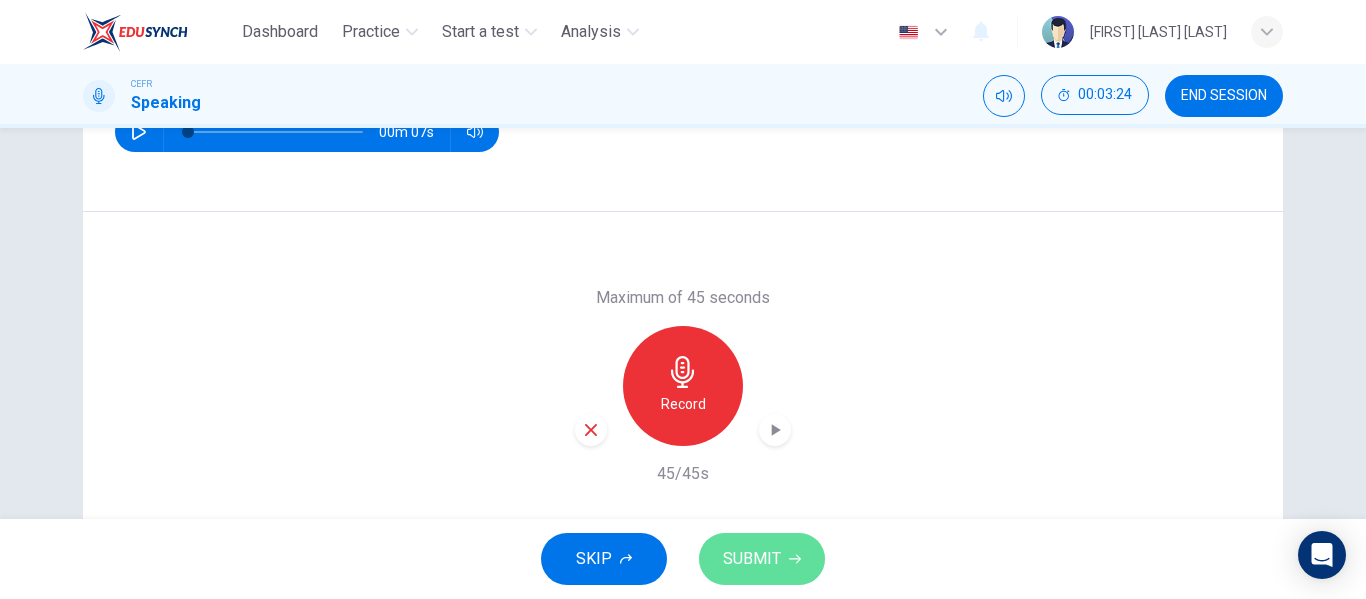 click on "SUBMIT" at bounding box center [752, 559] 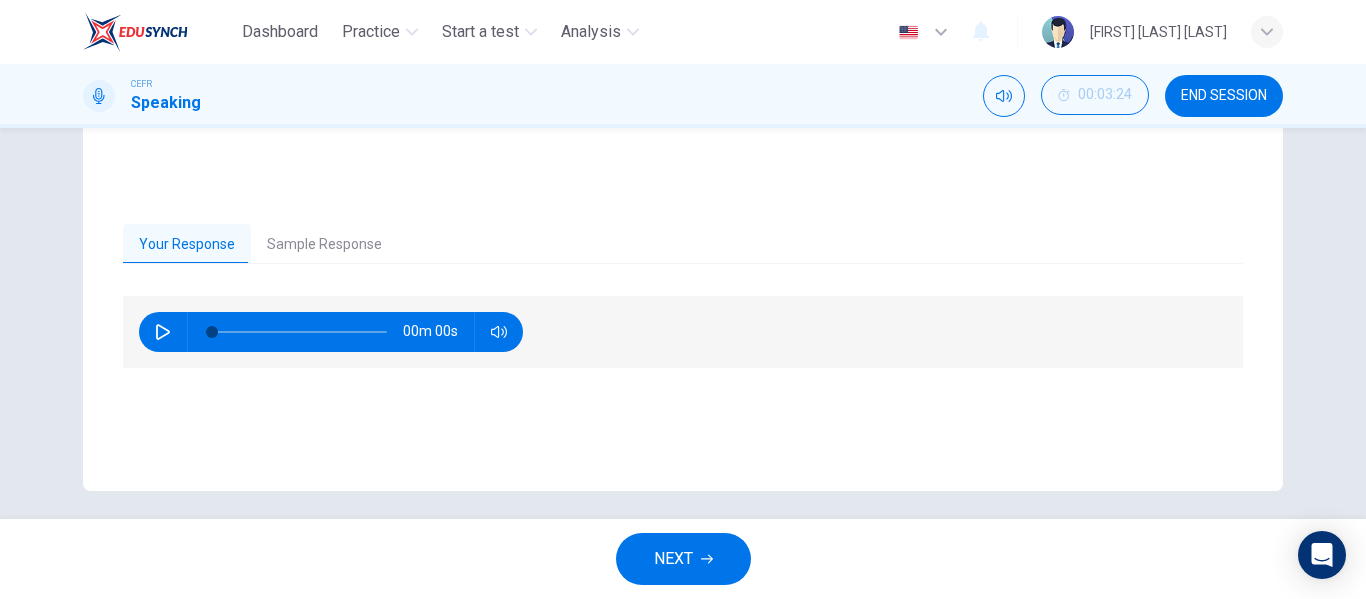 scroll, scrollTop: 384, scrollLeft: 0, axis: vertical 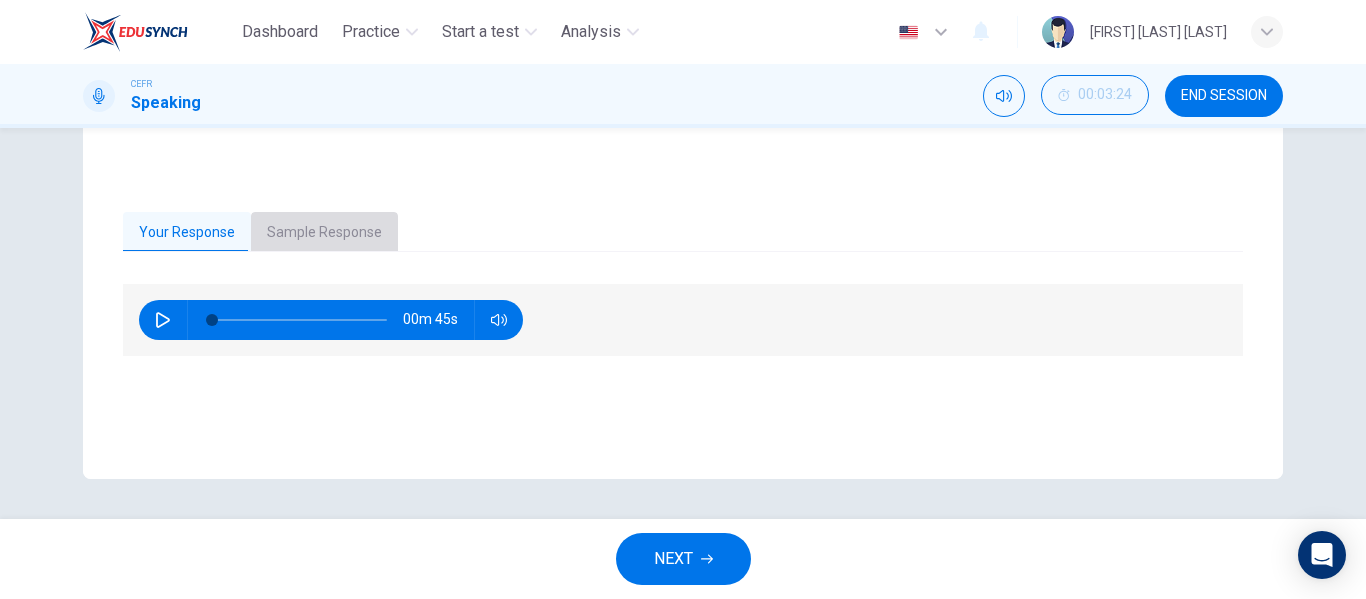 click on "Sample Response" at bounding box center [324, 233] 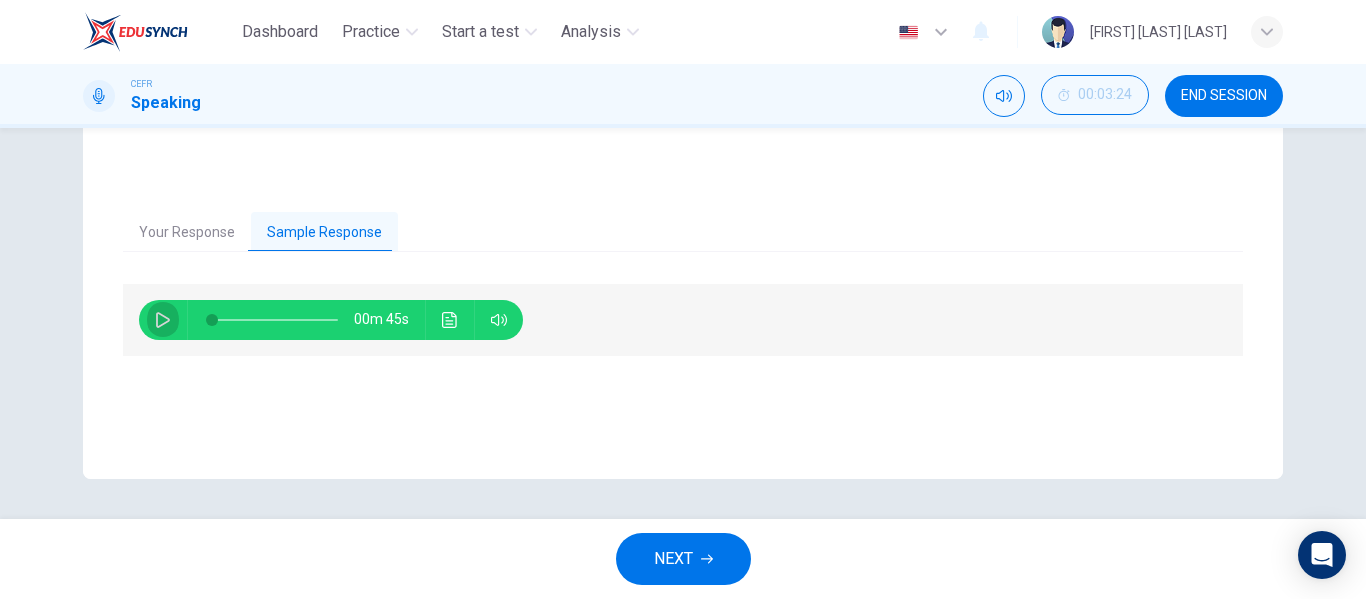 click at bounding box center [163, 320] 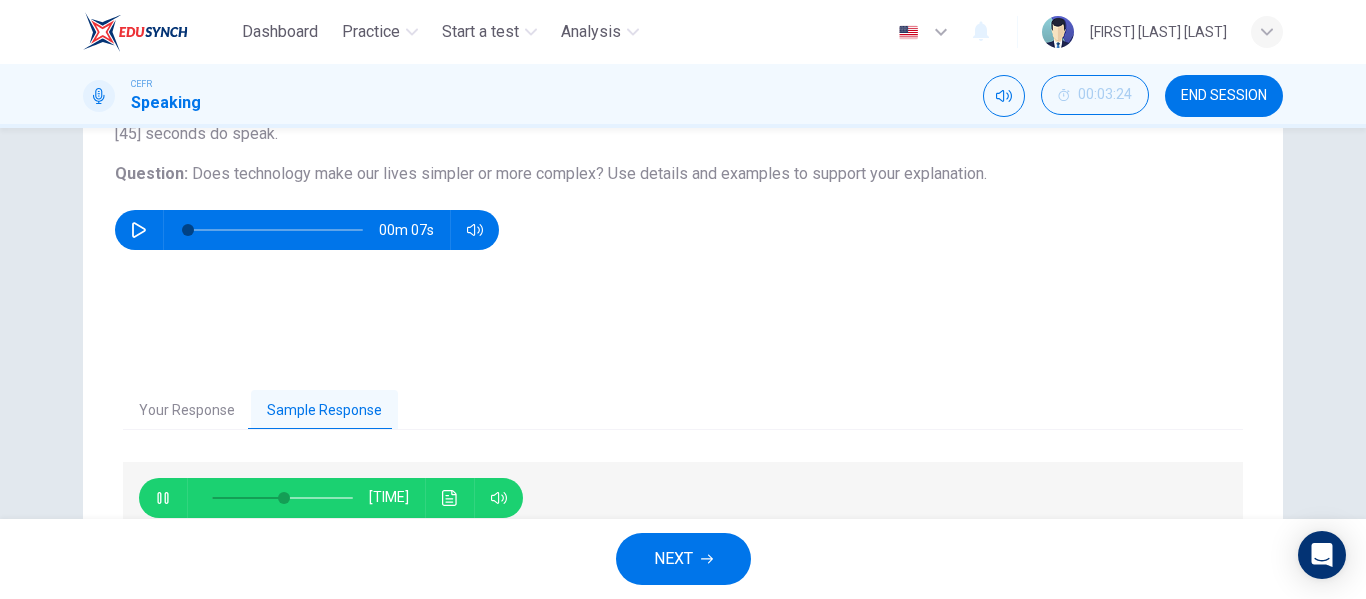 scroll, scrollTop: 206, scrollLeft: 0, axis: vertical 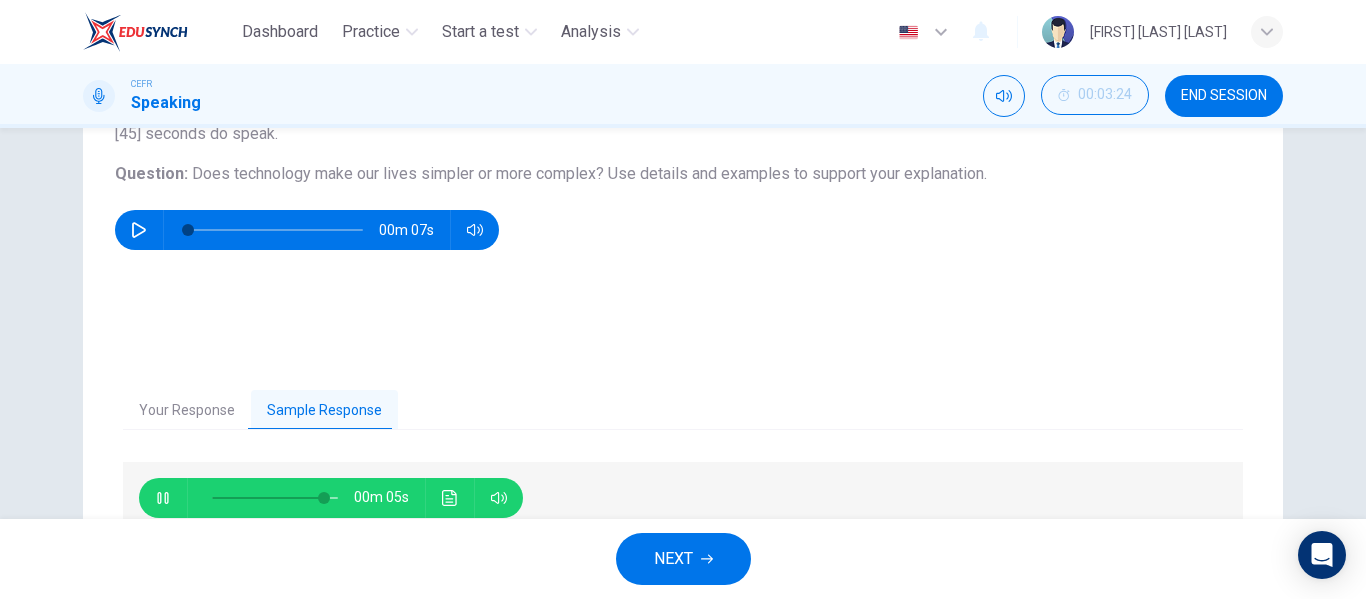 click on "NEXT" at bounding box center (683, 559) 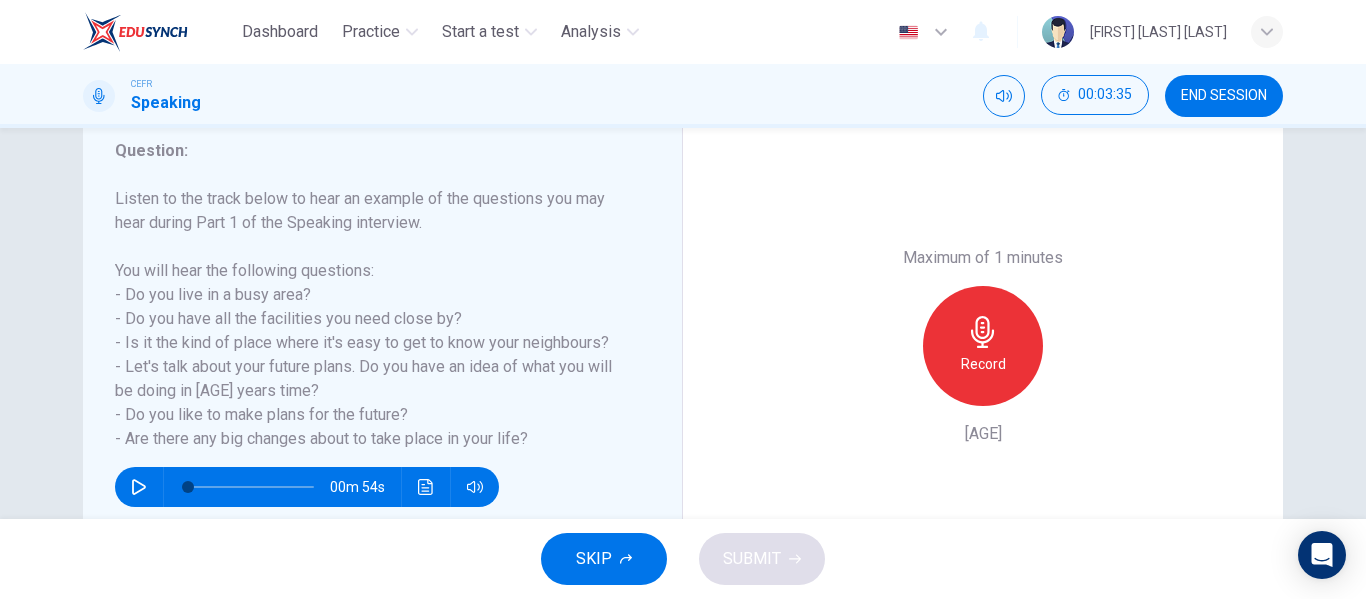 scroll, scrollTop: 271, scrollLeft: 0, axis: vertical 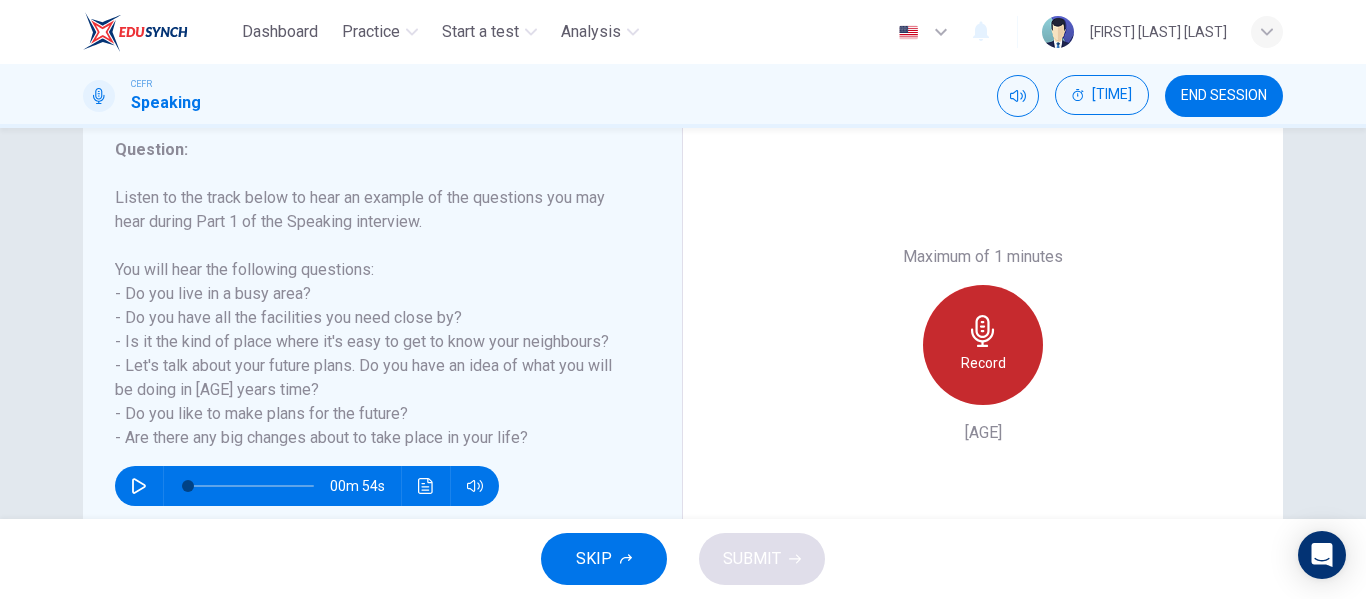 click on "Record" at bounding box center [983, 363] 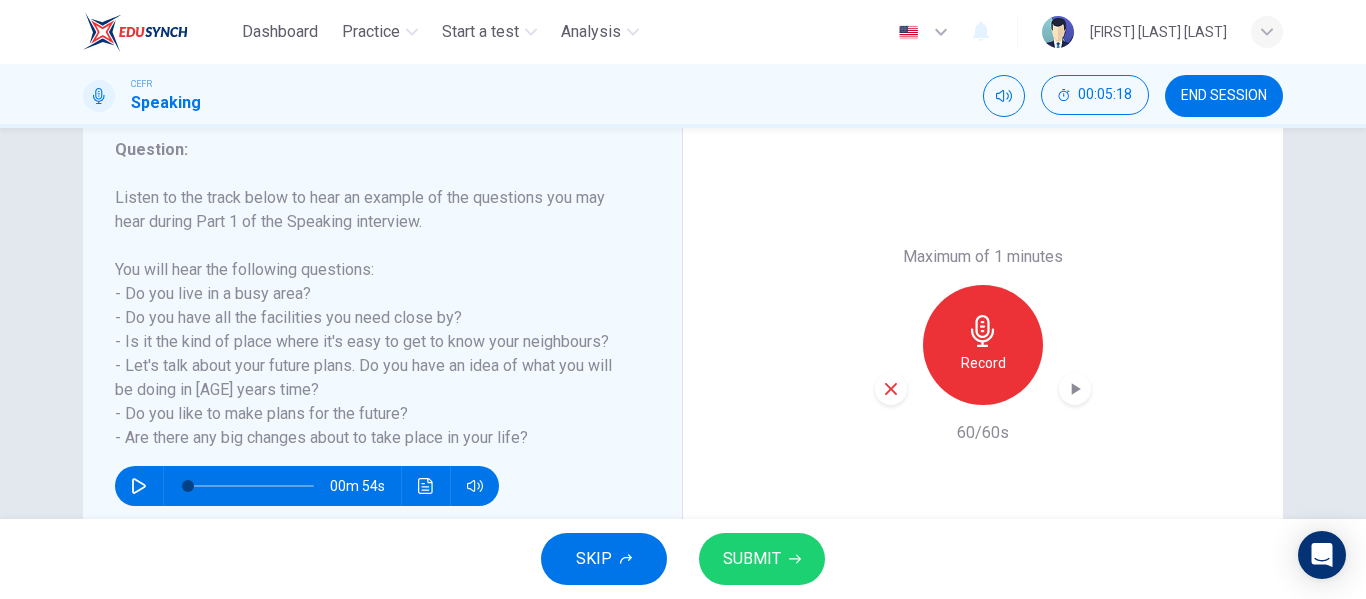 type 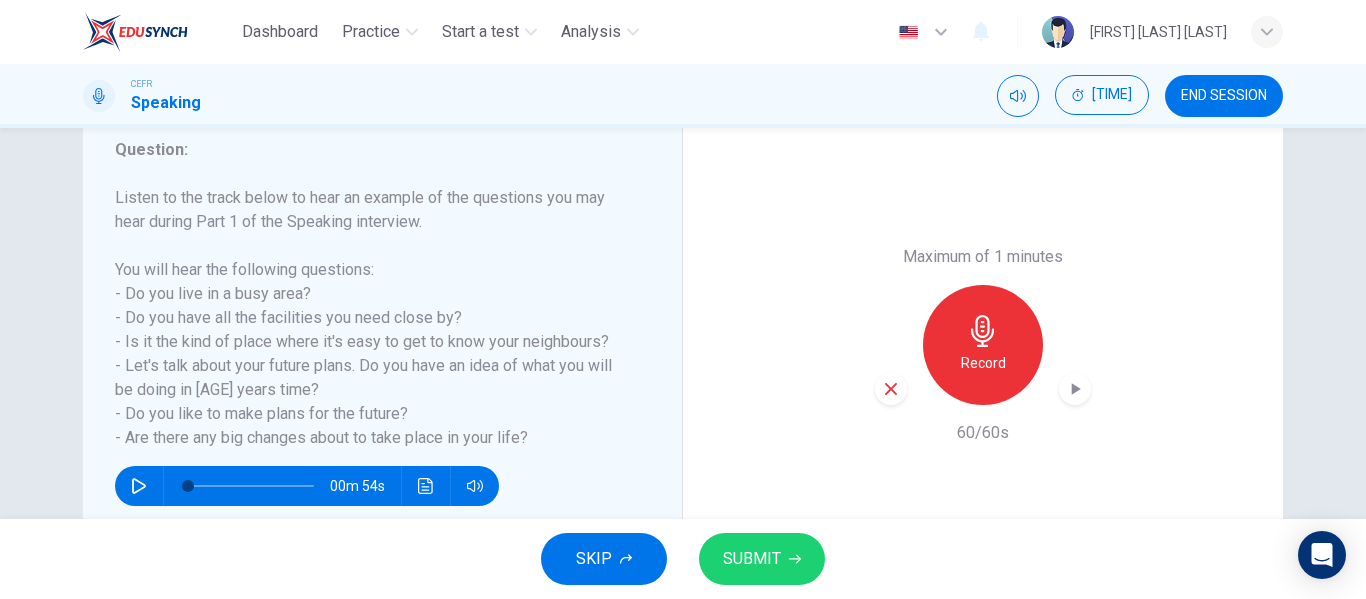 click on "SUBMIT" at bounding box center [752, 559] 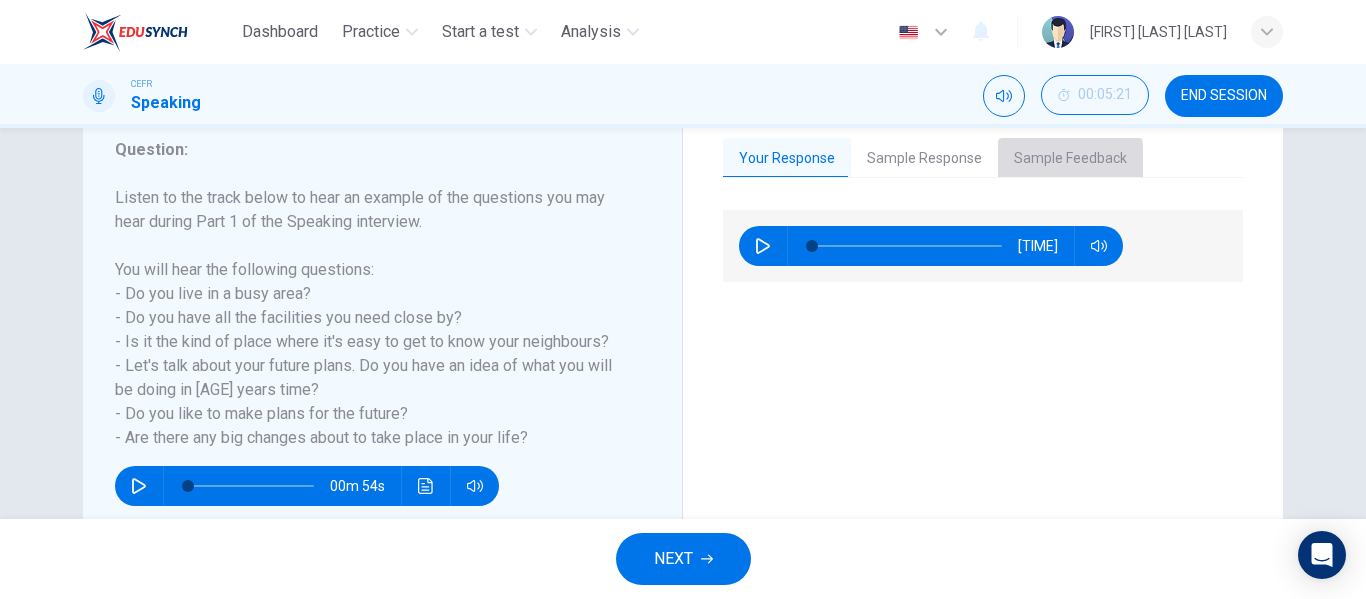 click on "Sample Feedback" at bounding box center [1070, 159] 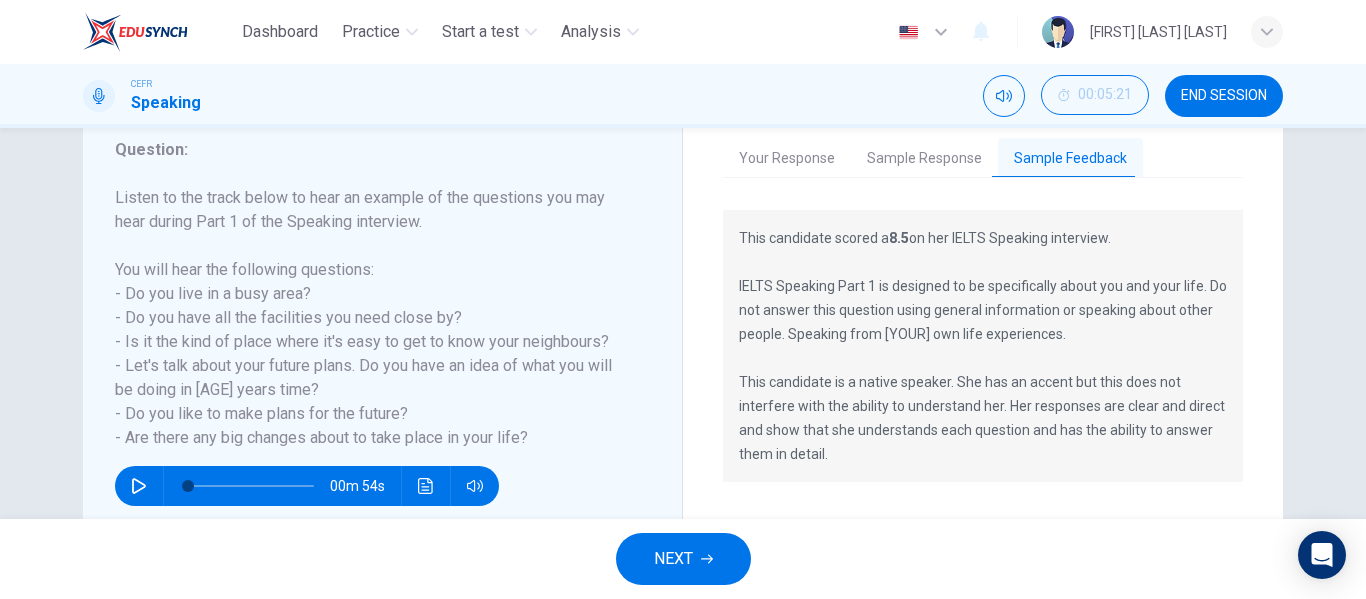 type 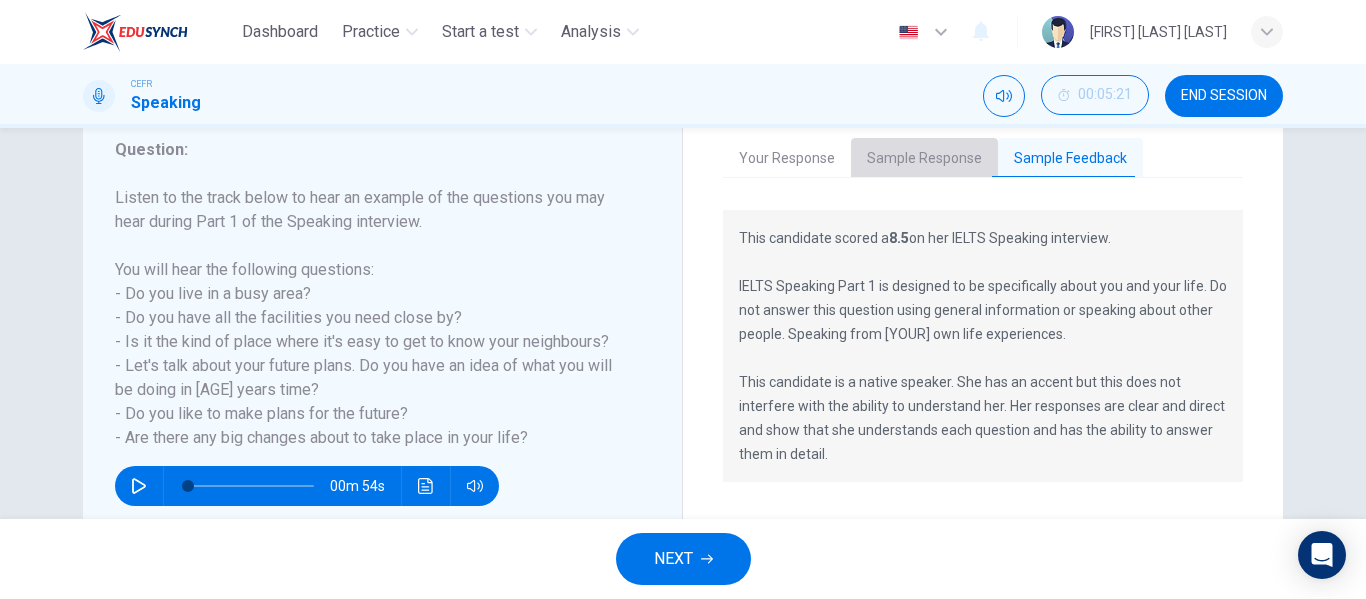 click on "Sample Response" at bounding box center (924, 159) 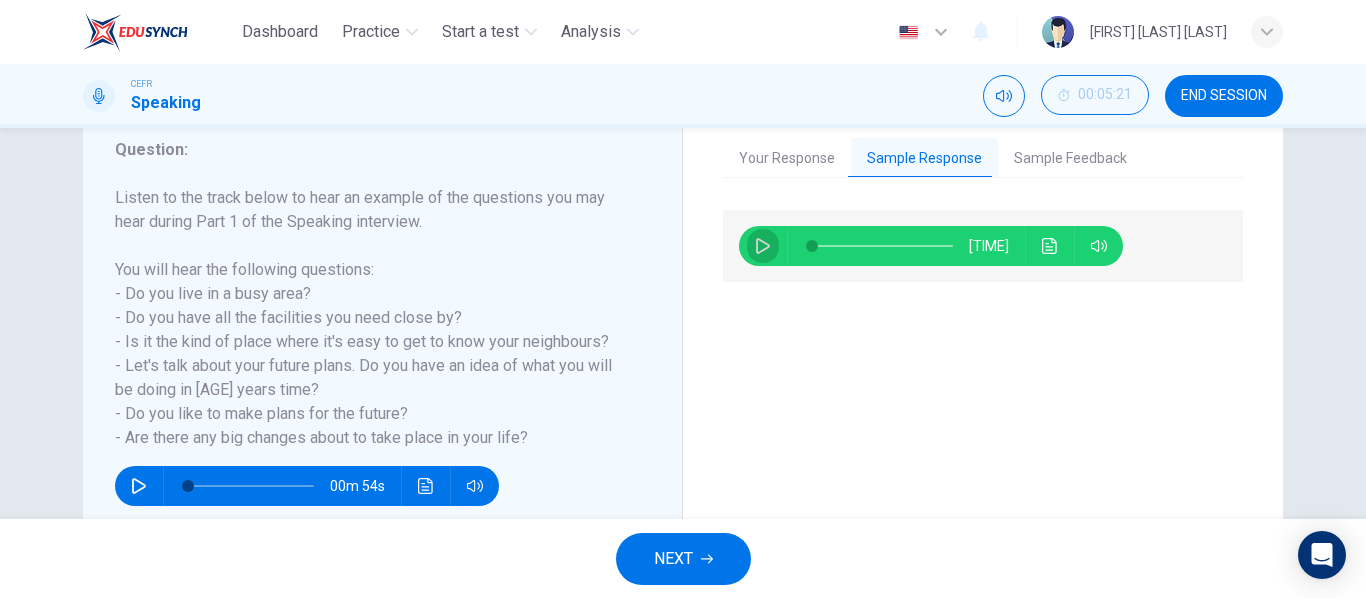 click at bounding box center (763, 246) 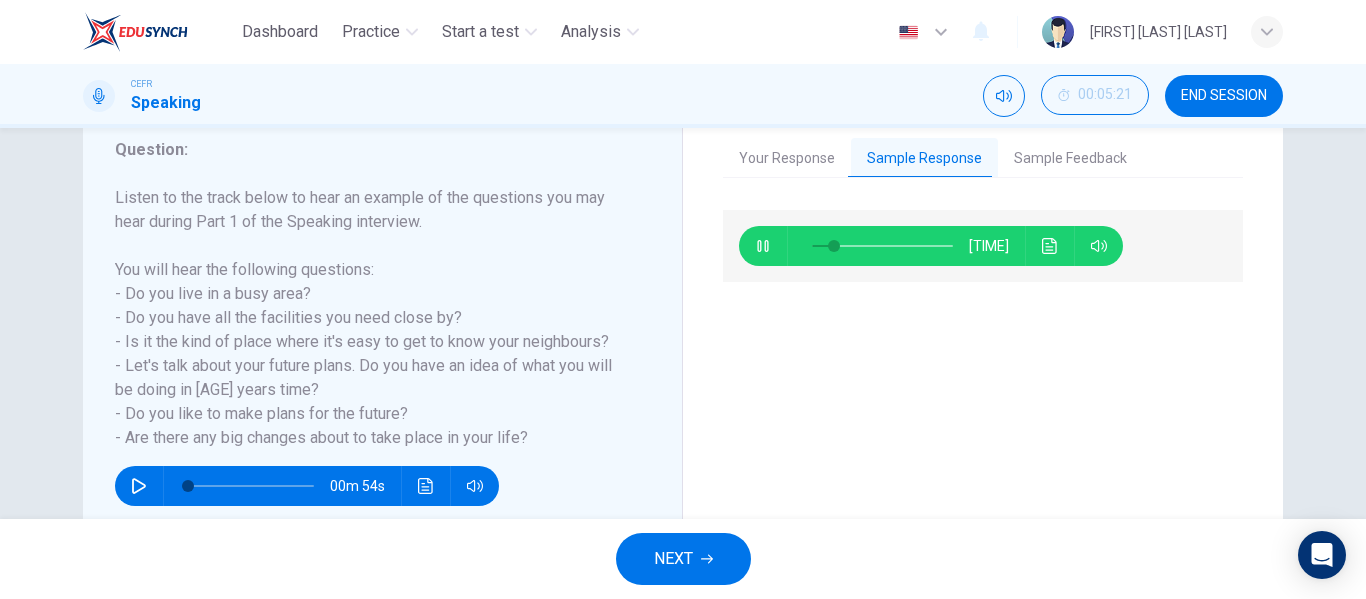 type 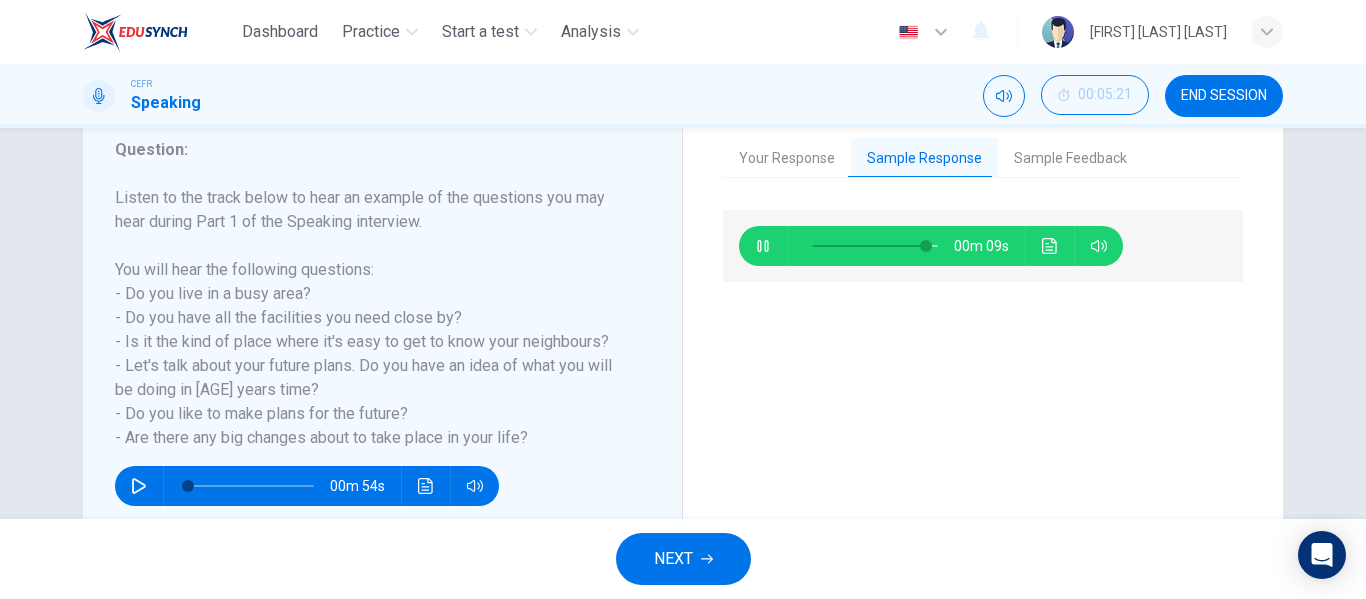 click on "NEXT" at bounding box center [673, 559] 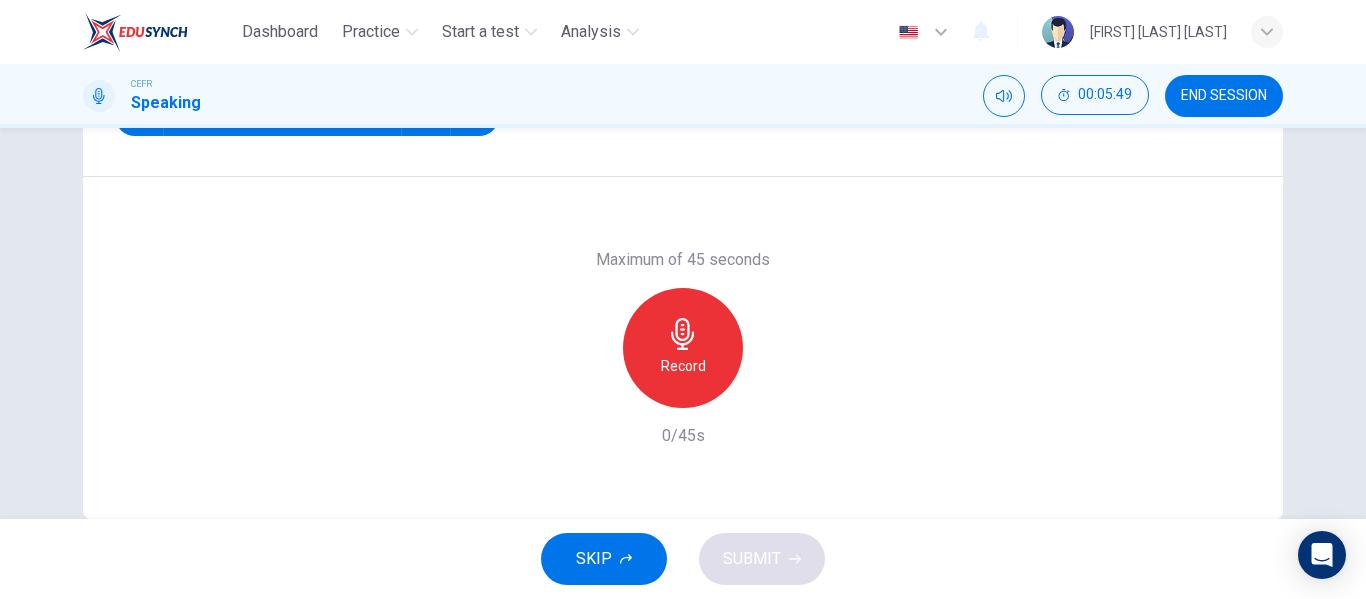 scroll, scrollTop: 357, scrollLeft: 0, axis: vertical 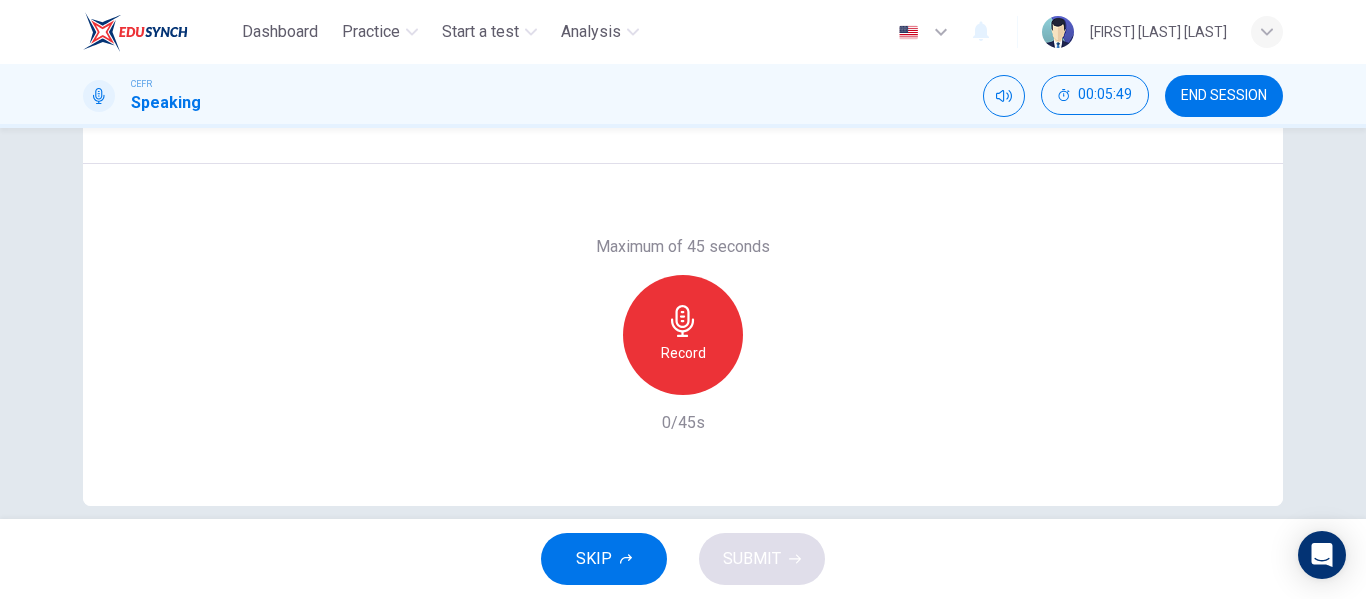 click on "Record" at bounding box center [683, 335] 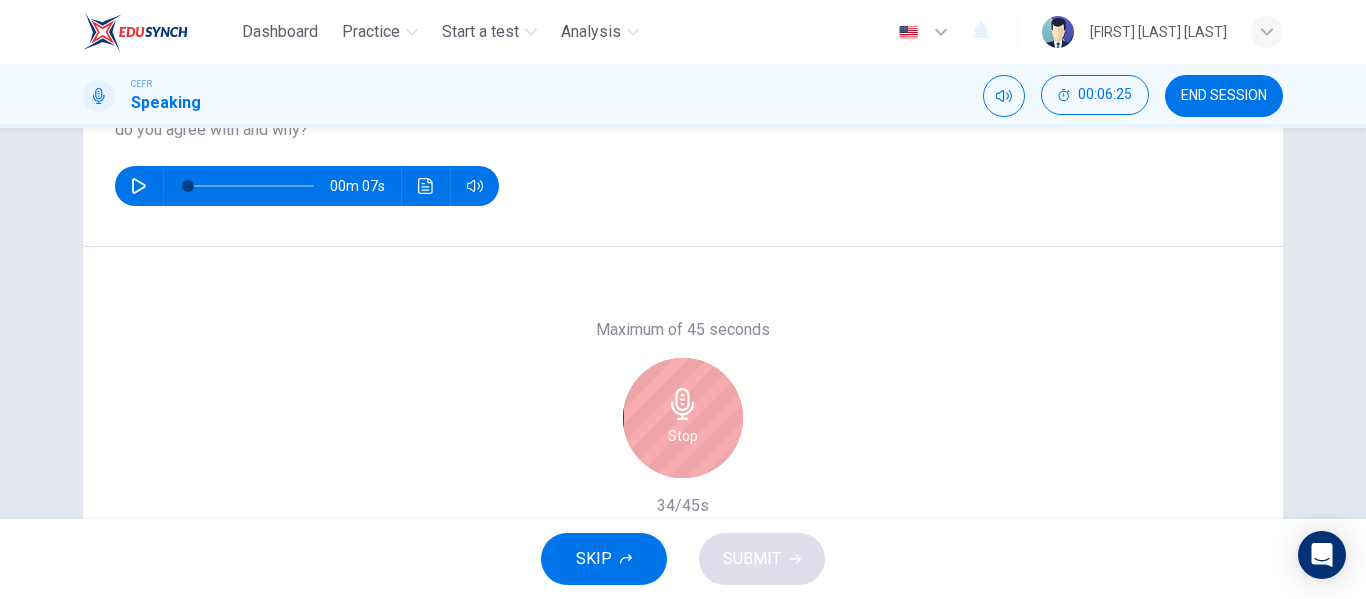 scroll, scrollTop: 384, scrollLeft: 0, axis: vertical 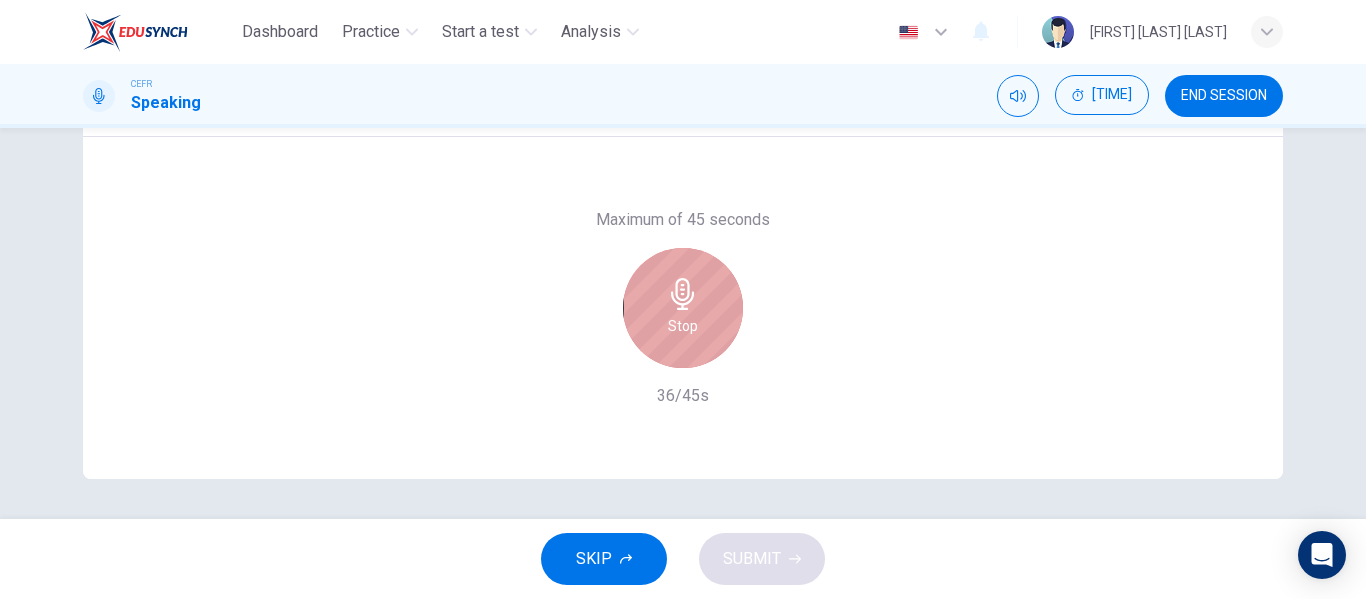 click on "Stop" at bounding box center (683, 308) 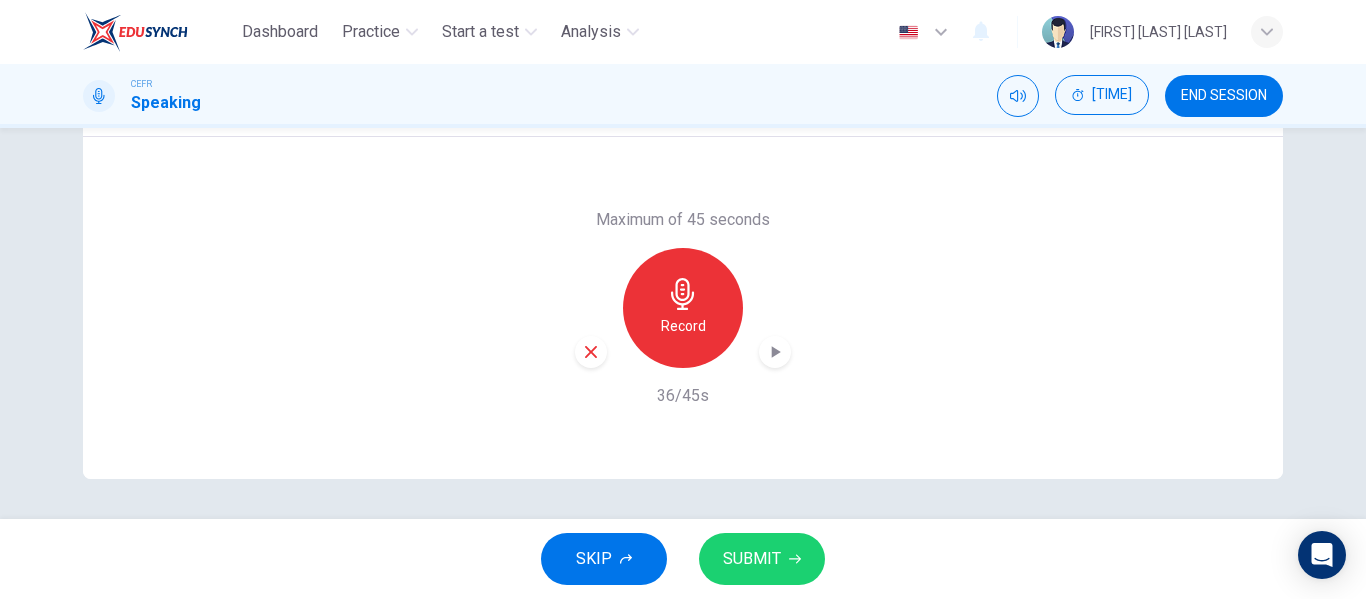 click on "SUBMIT" at bounding box center [752, 559] 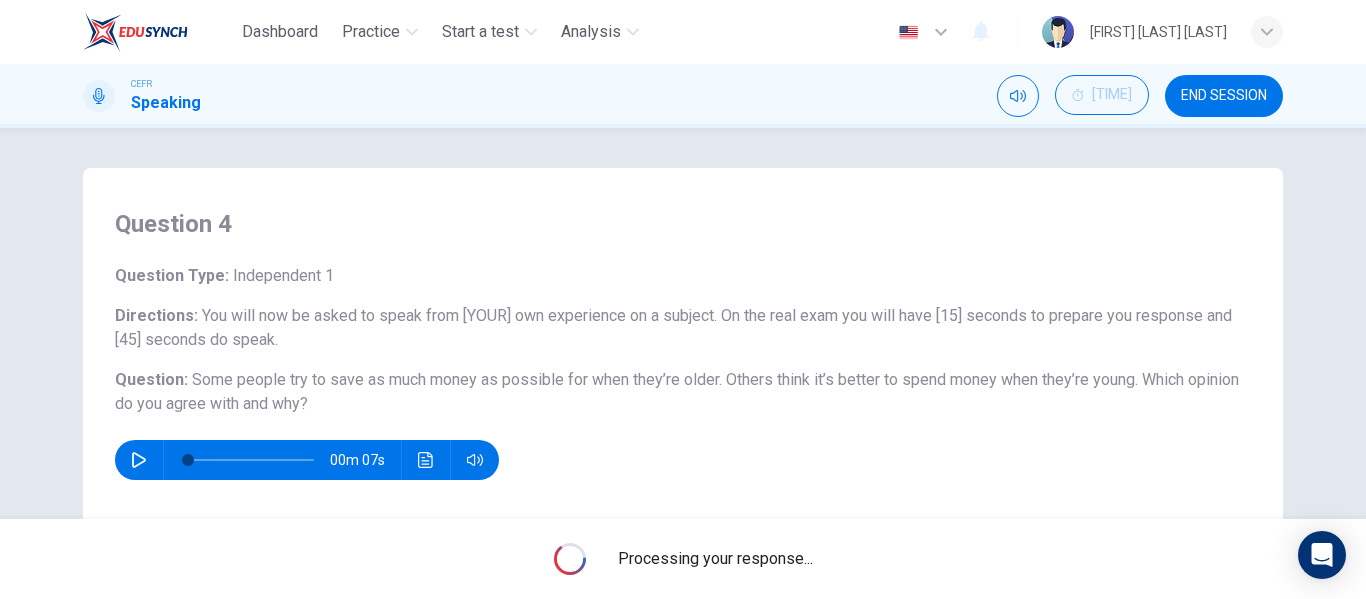 scroll, scrollTop: 384, scrollLeft: 0, axis: vertical 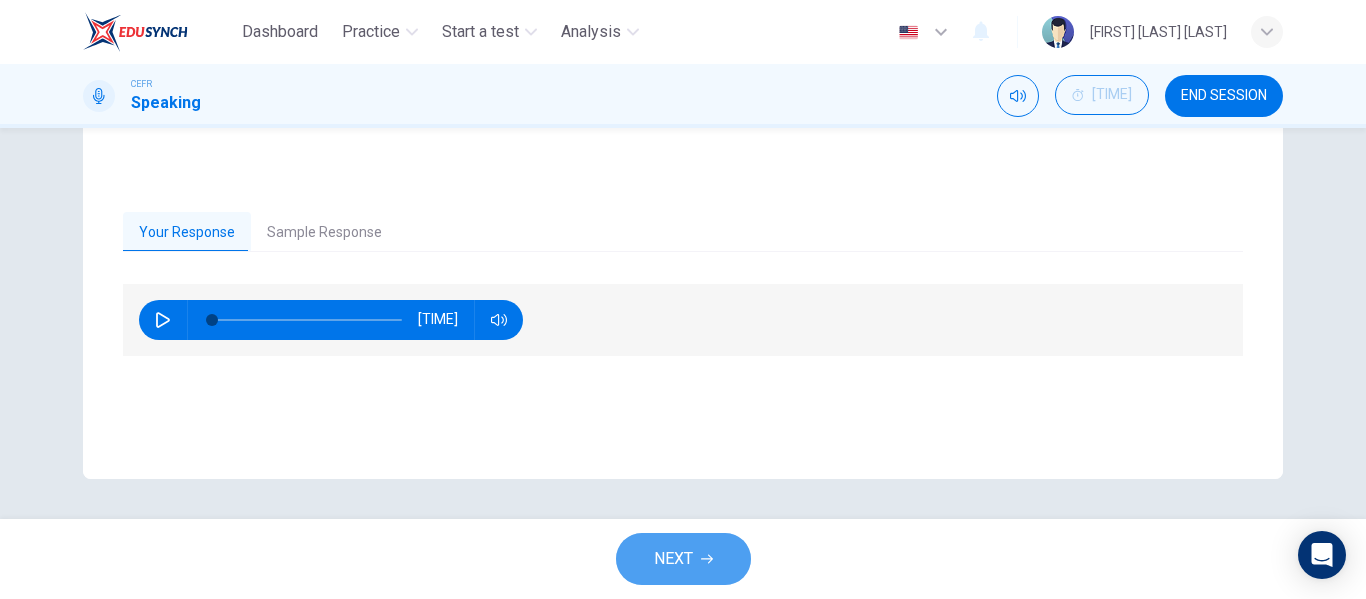 click on "NEXT" at bounding box center [673, 559] 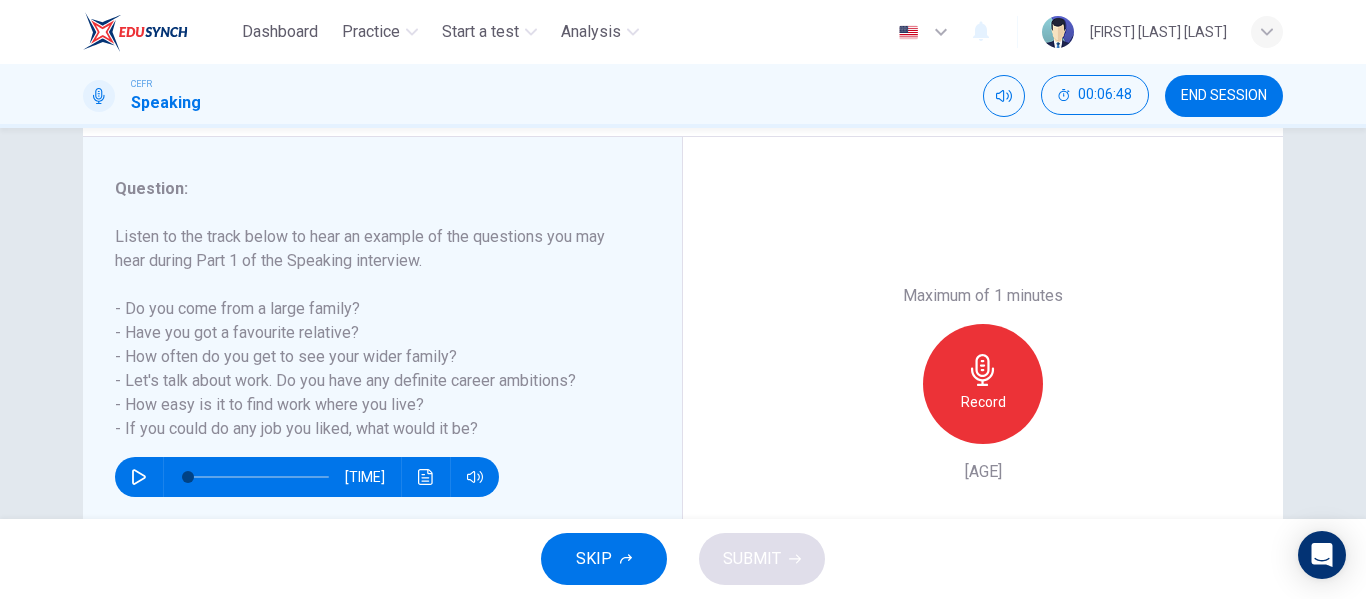 scroll, scrollTop: 234, scrollLeft: 0, axis: vertical 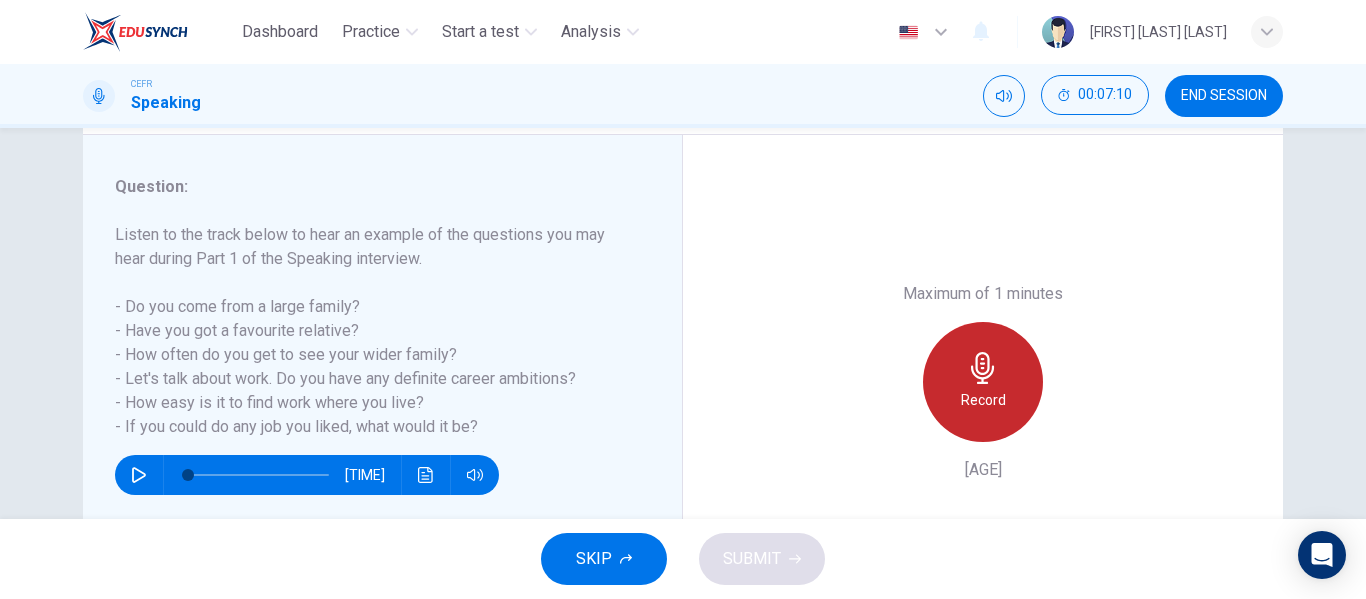 click on "Record" at bounding box center (983, 400) 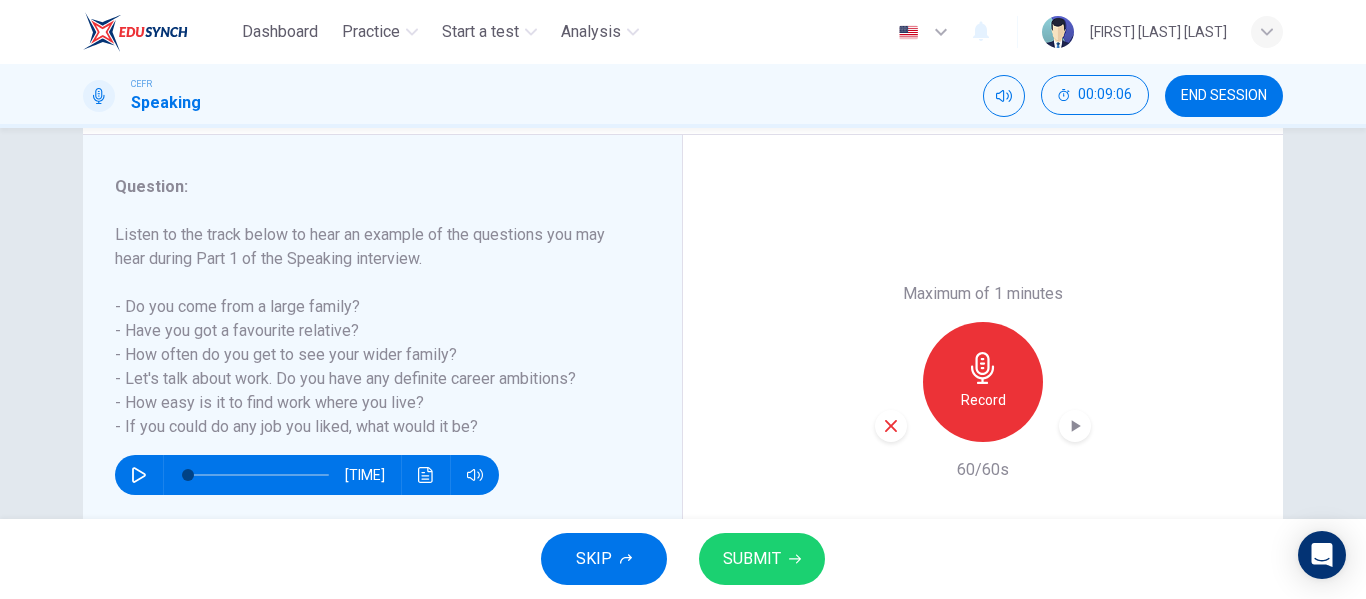 click on "SUBMIT" at bounding box center [752, 559] 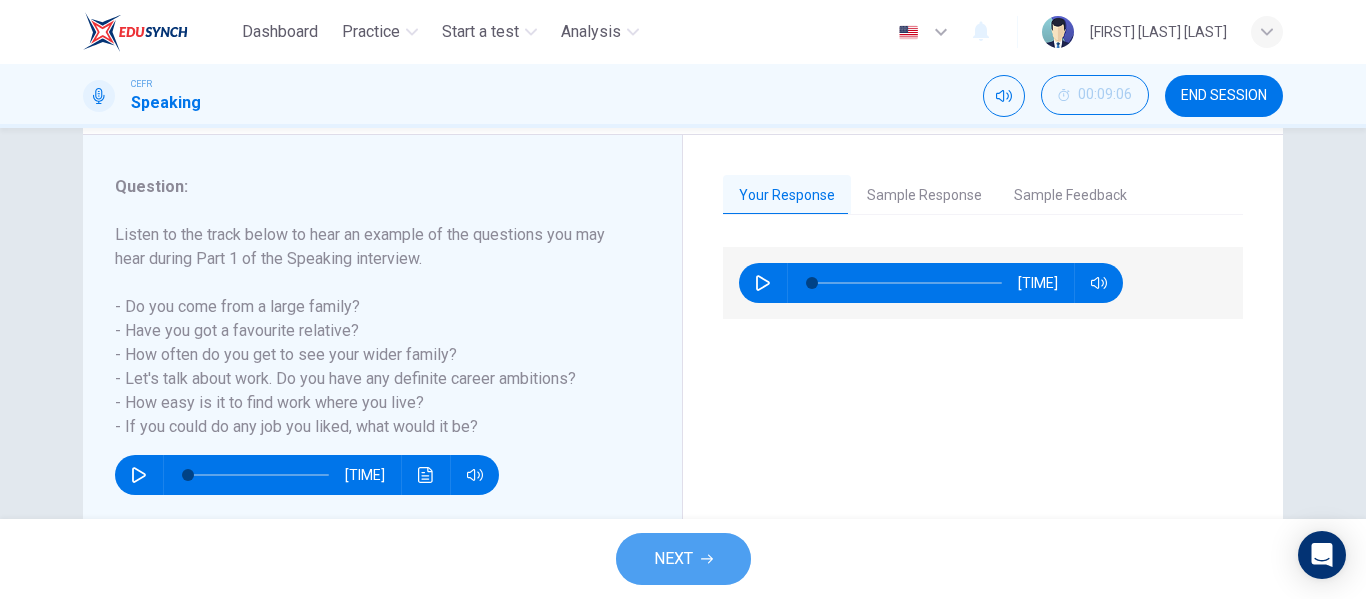 click on "NEXT" at bounding box center [683, 559] 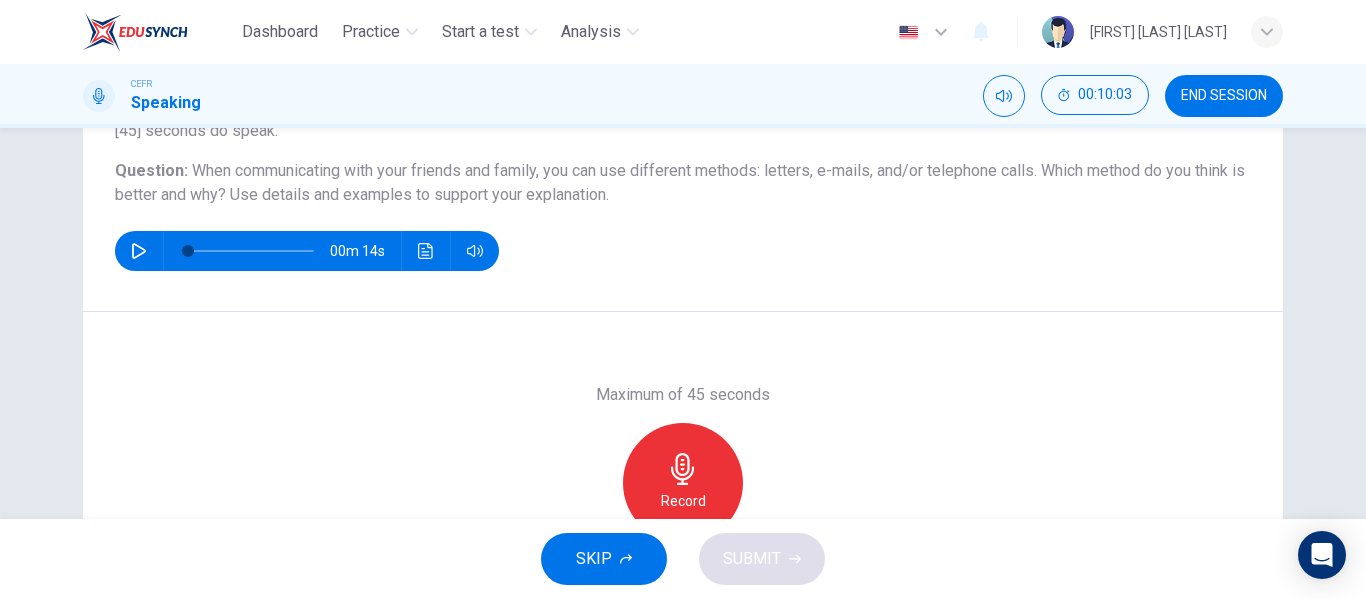 scroll, scrollTop: 250, scrollLeft: 0, axis: vertical 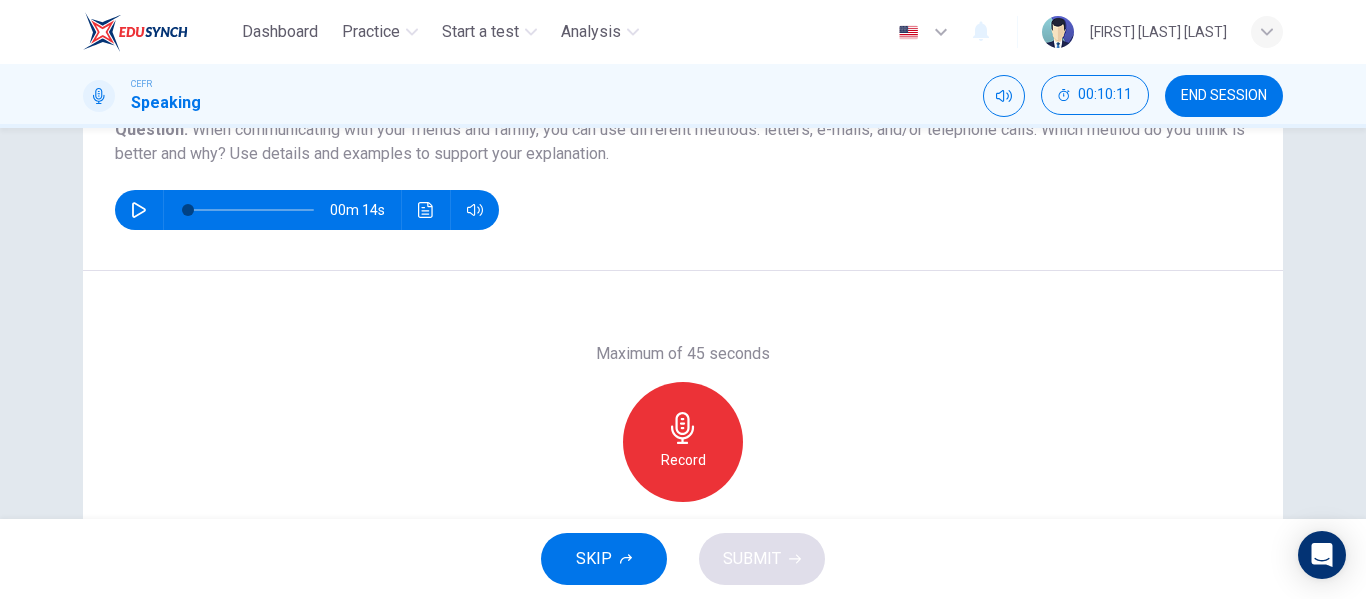 click on "Record" at bounding box center [683, 442] 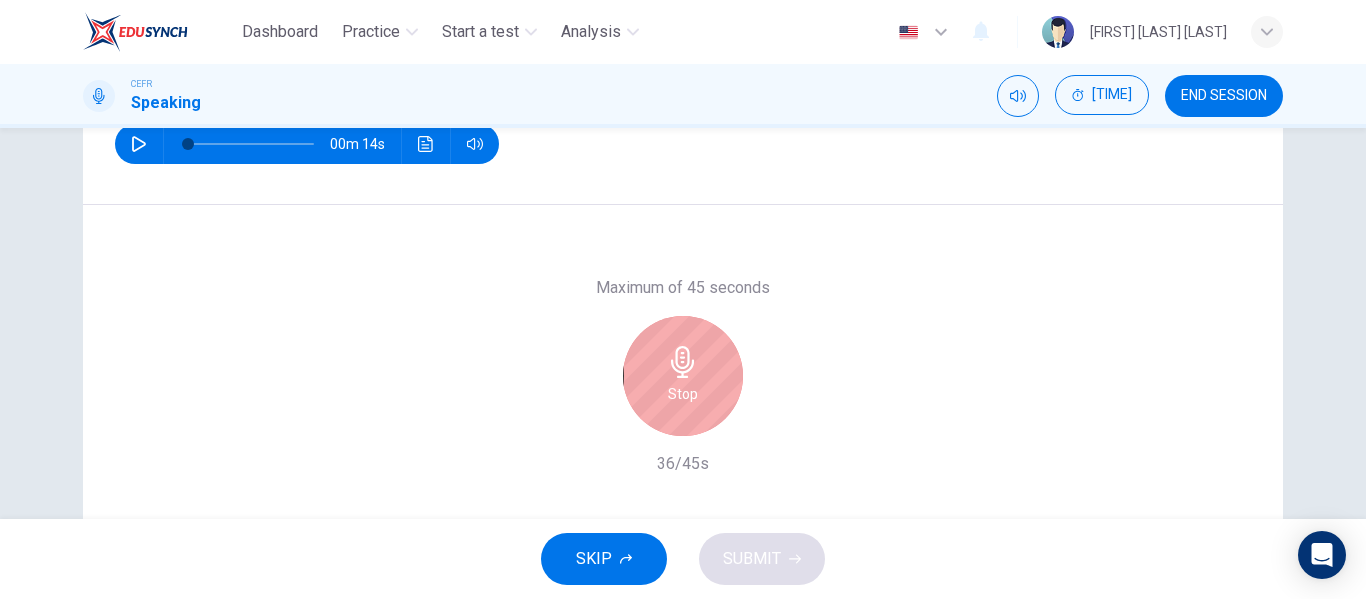 scroll, scrollTop: 320, scrollLeft: 0, axis: vertical 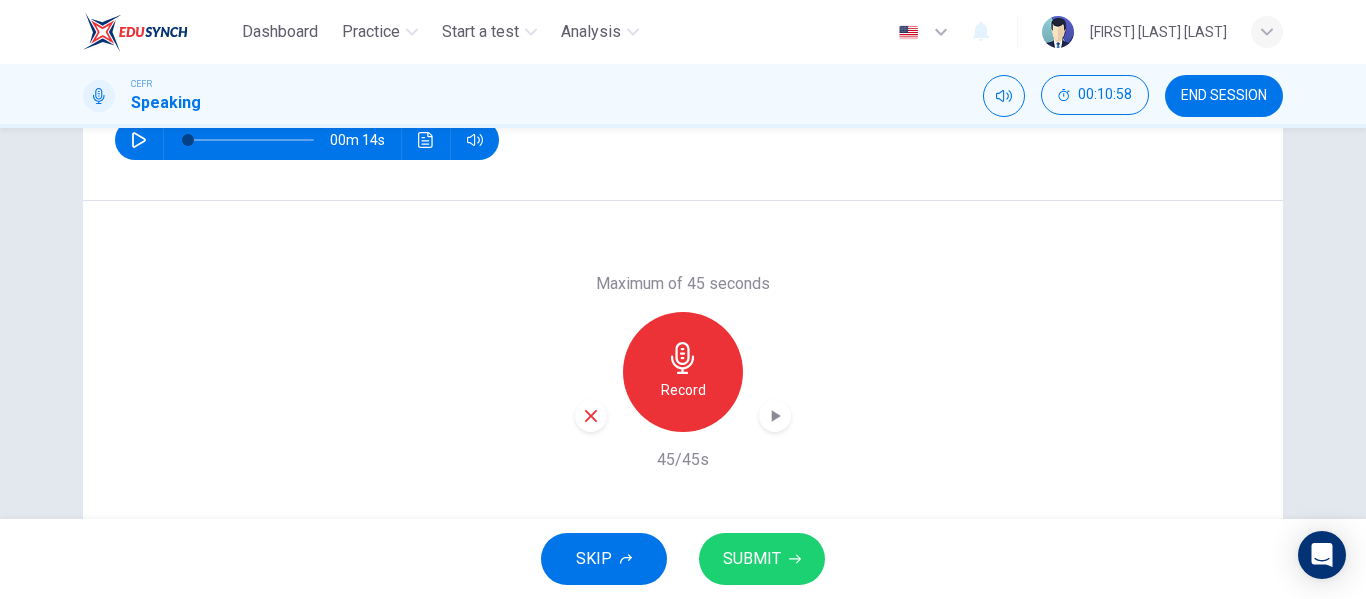 click on "SUBMIT" at bounding box center [752, 559] 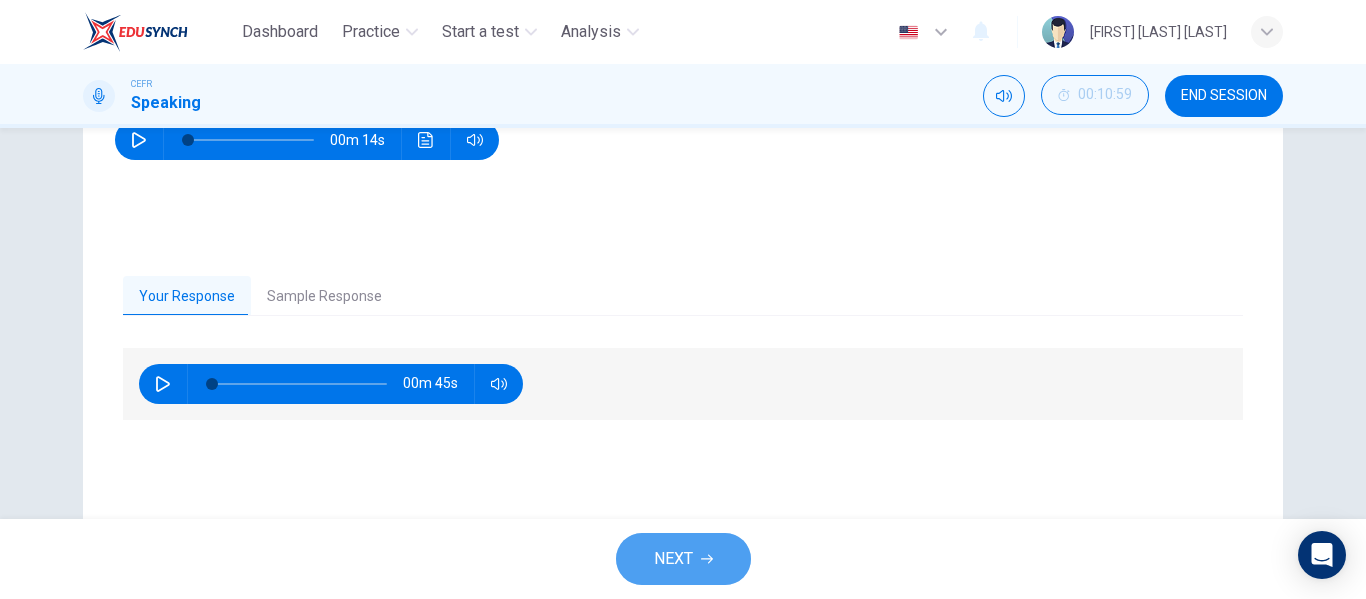 click on "NEXT" at bounding box center (673, 559) 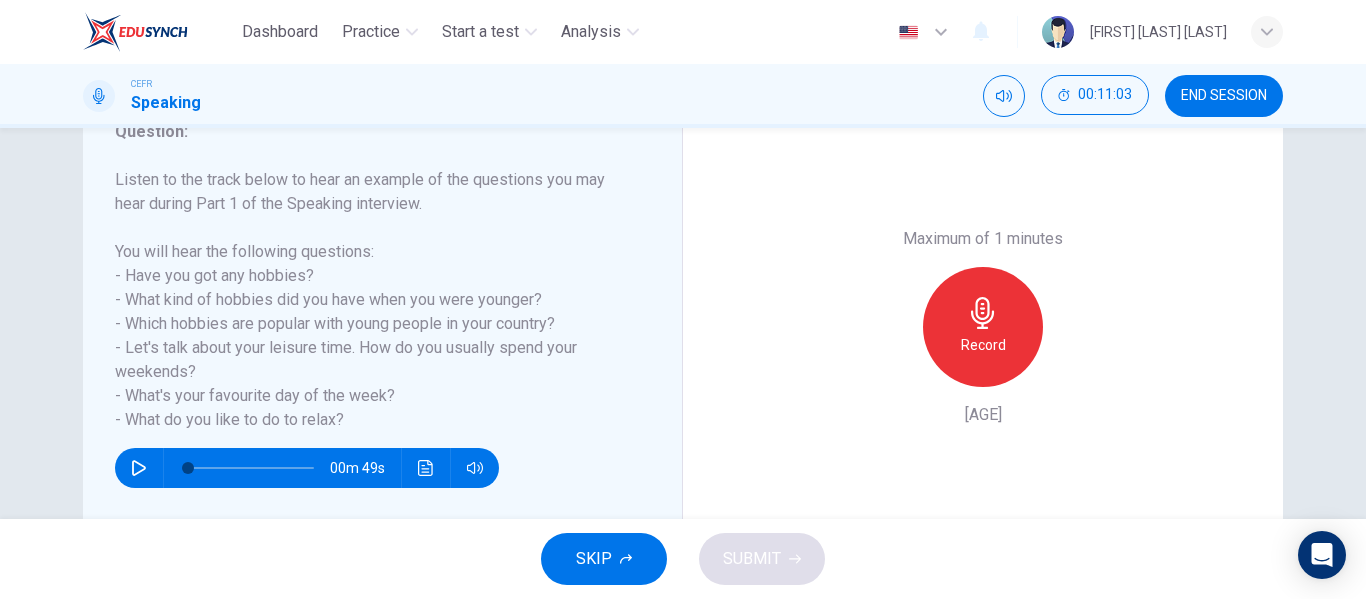 scroll, scrollTop: 290, scrollLeft: 0, axis: vertical 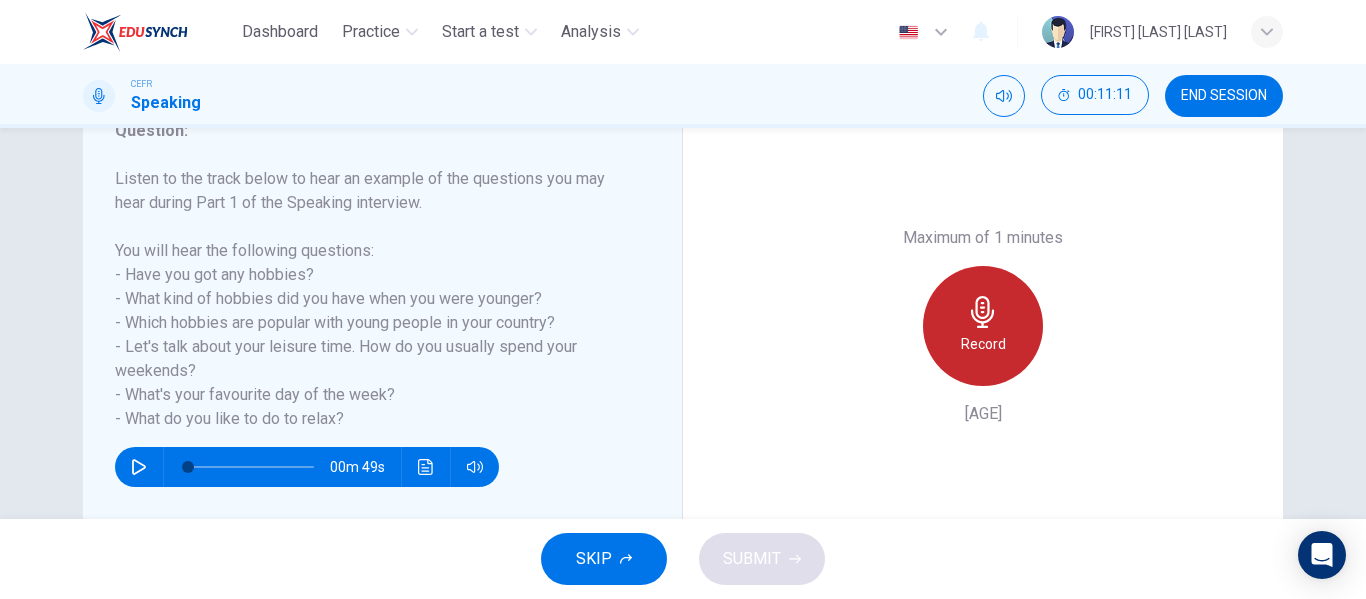 click at bounding box center (983, 312) 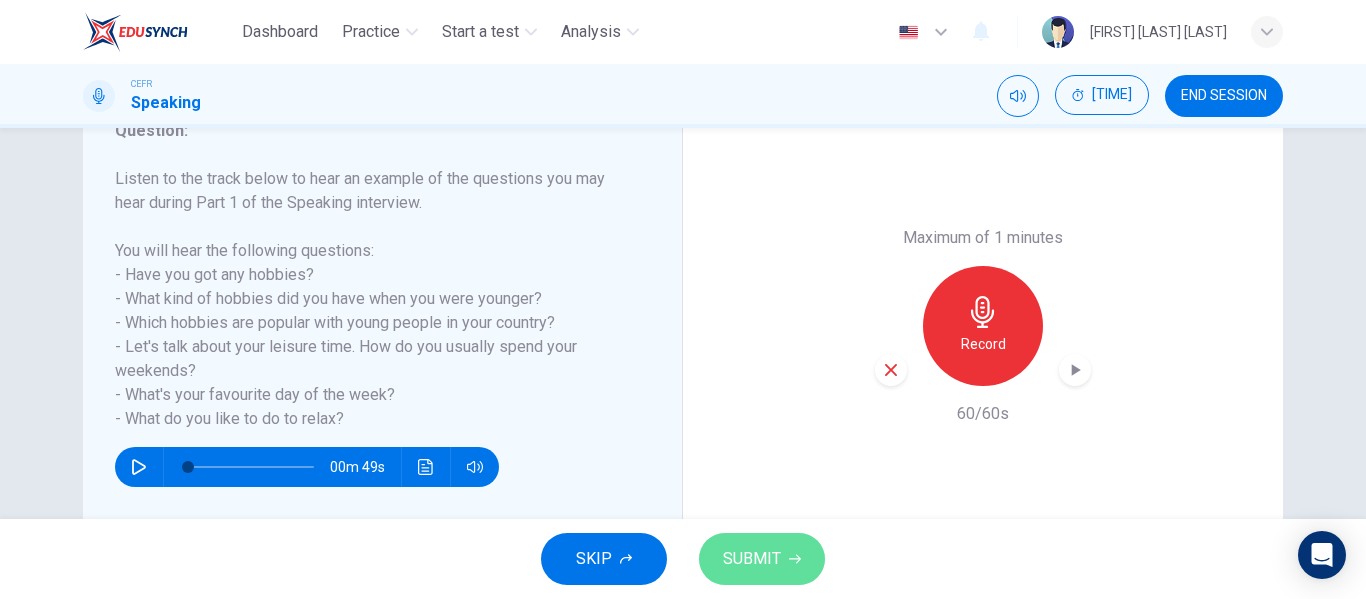click on "SUBMIT" at bounding box center [762, 559] 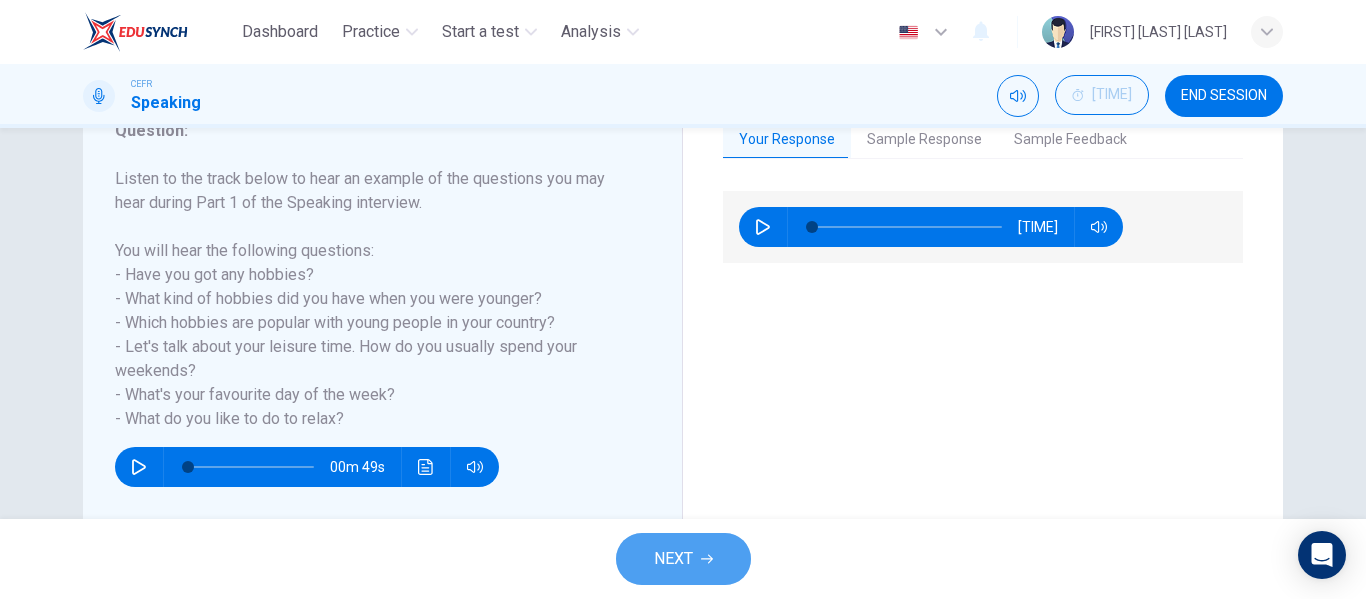 click at bounding box center [707, 559] 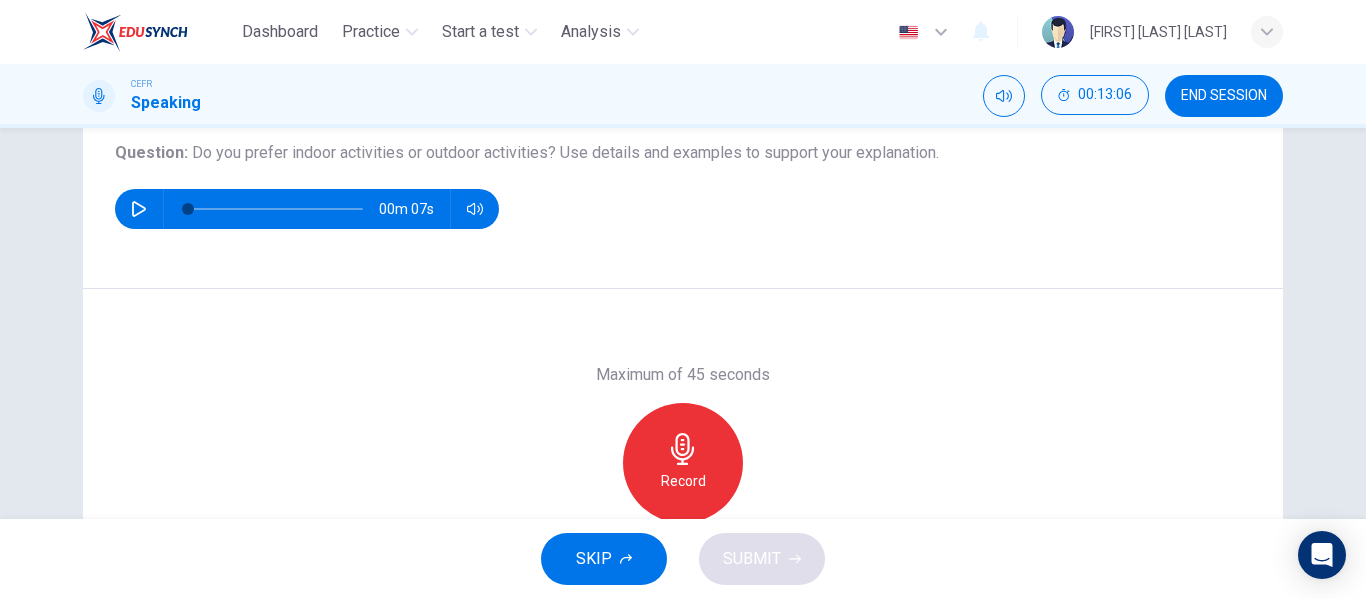 scroll, scrollTop: 228, scrollLeft: 0, axis: vertical 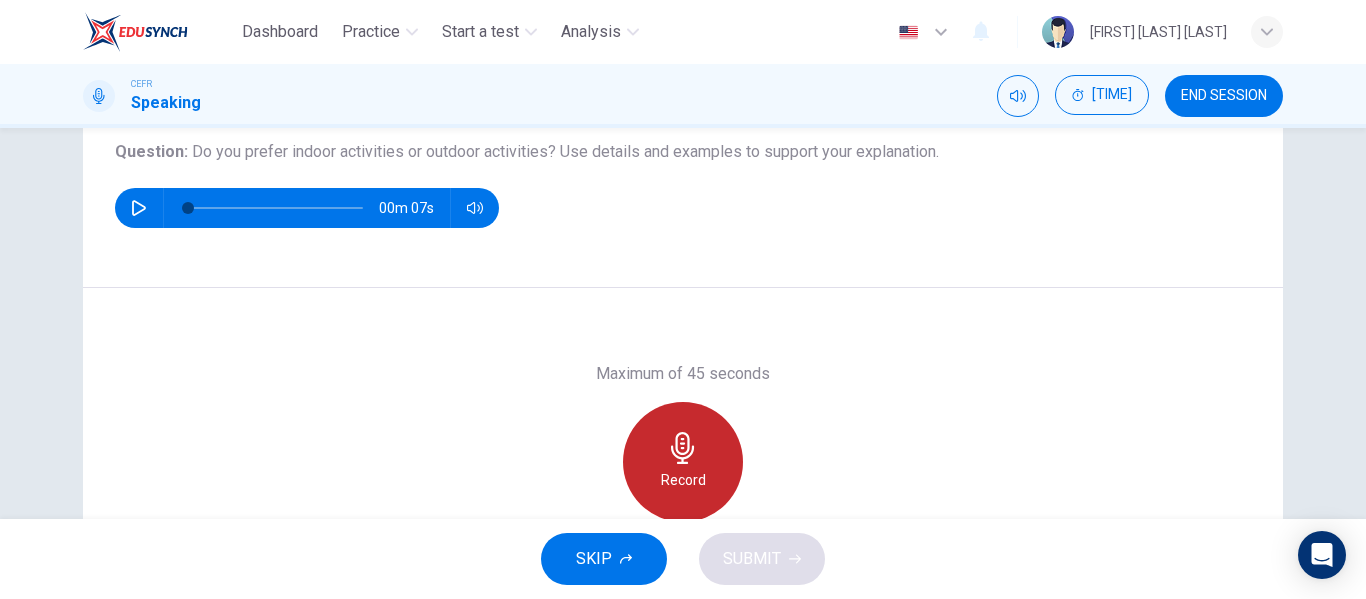 click on "Record" at bounding box center (683, 480) 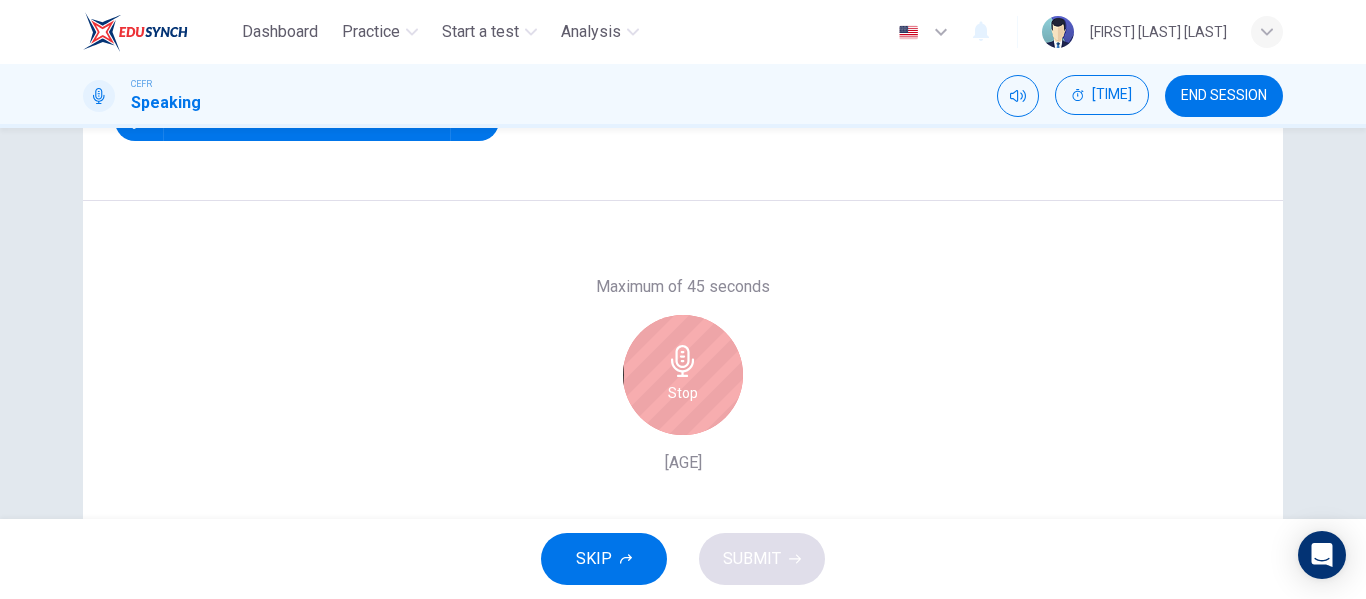 scroll, scrollTop: 316, scrollLeft: 0, axis: vertical 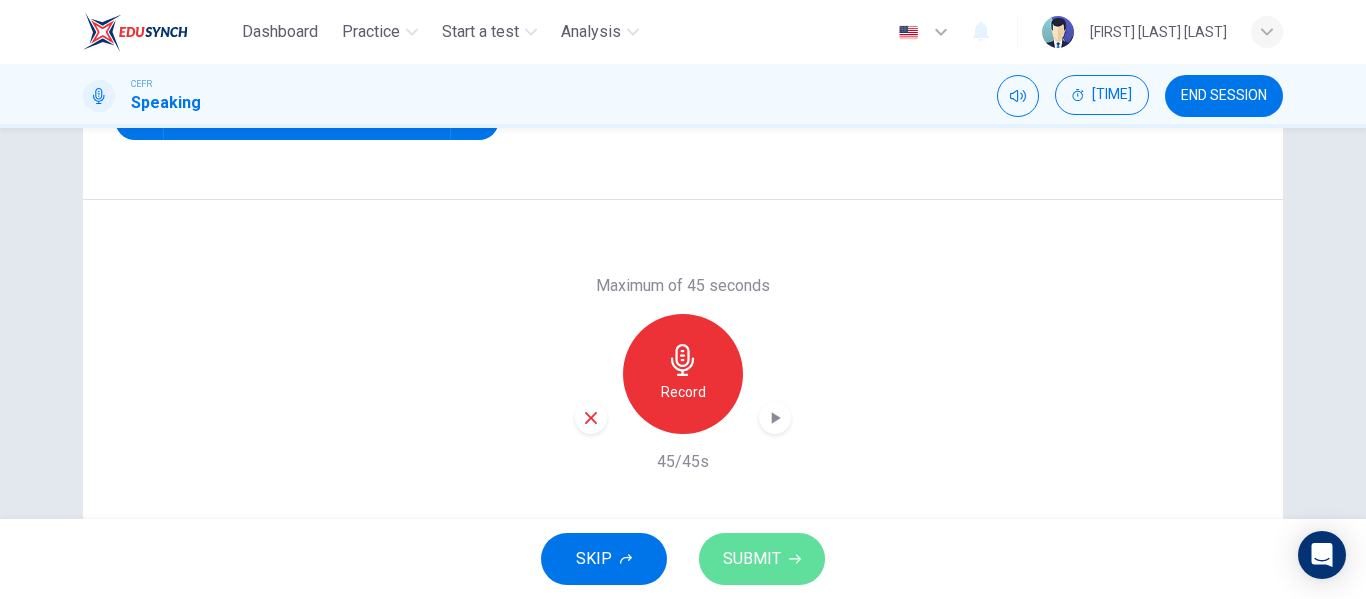 click on "SUBMIT" at bounding box center (762, 559) 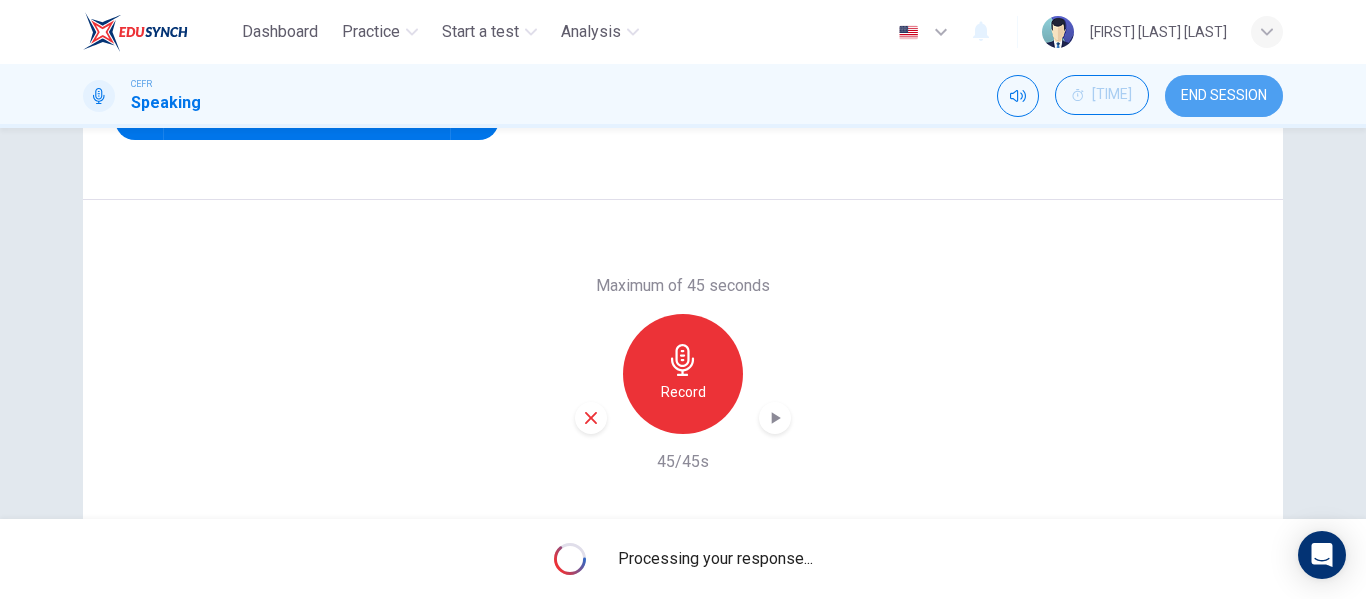 click on "END SESSION" at bounding box center [1224, 96] 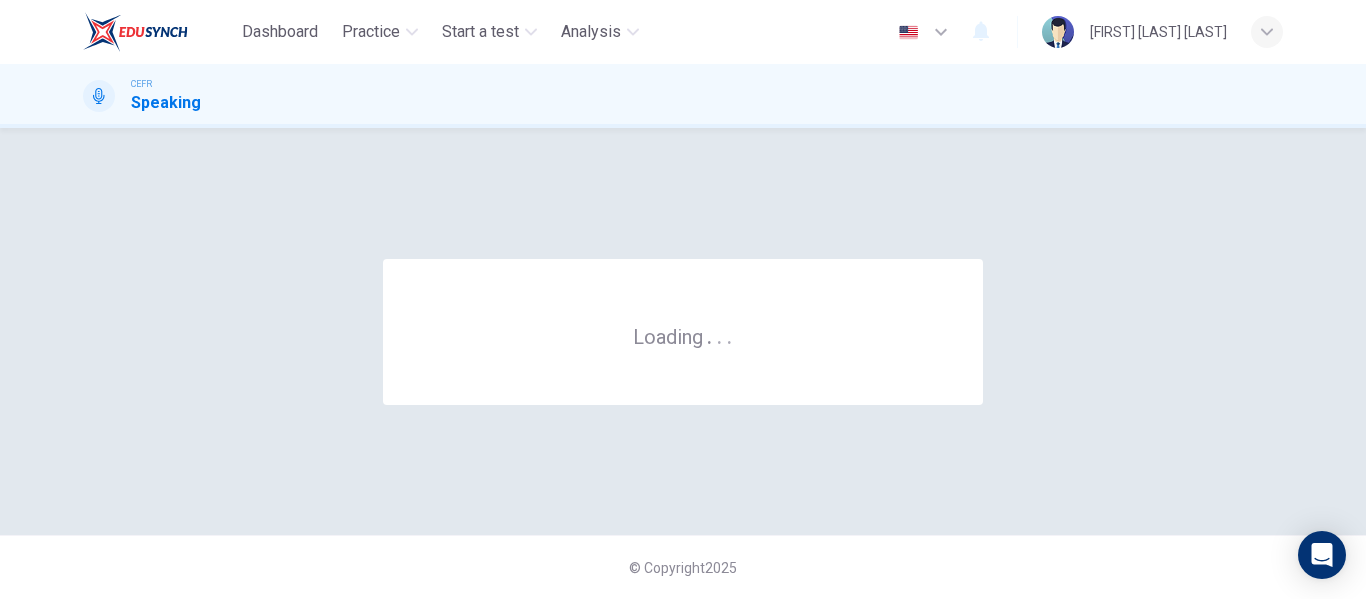 scroll, scrollTop: 0, scrollLeft: 0, axis: both 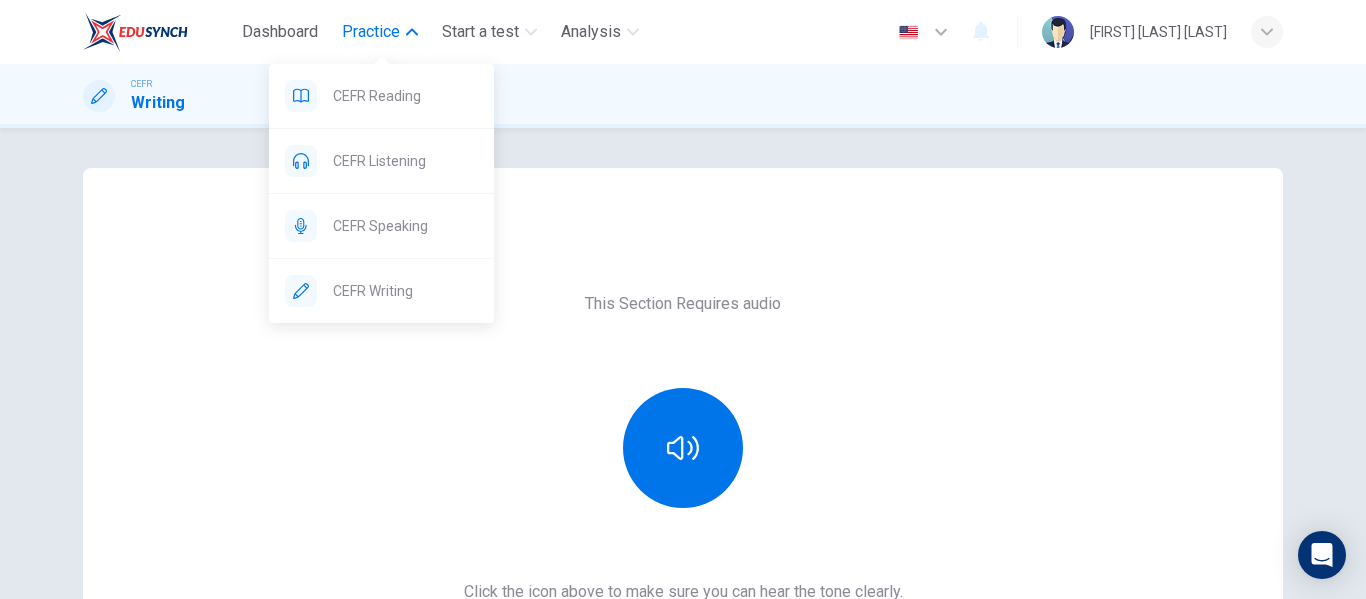 click at bounding box center [412, 32] 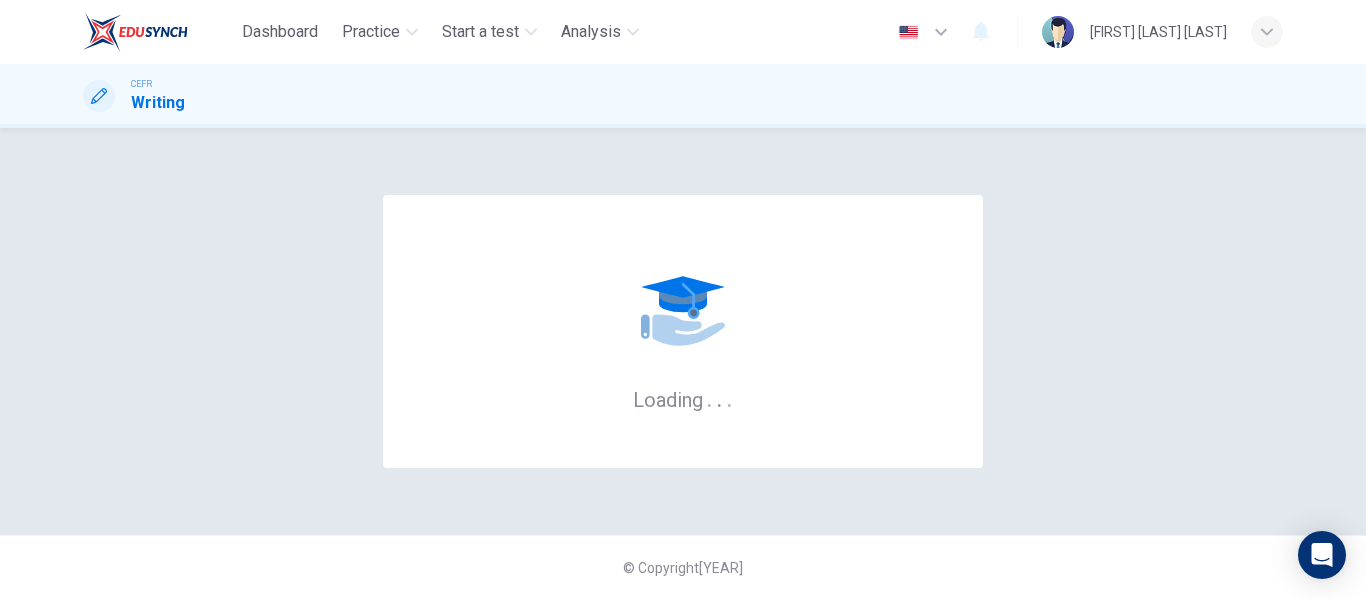 scroll, scrollTop: 0, scrollLeft: 0, axis: both 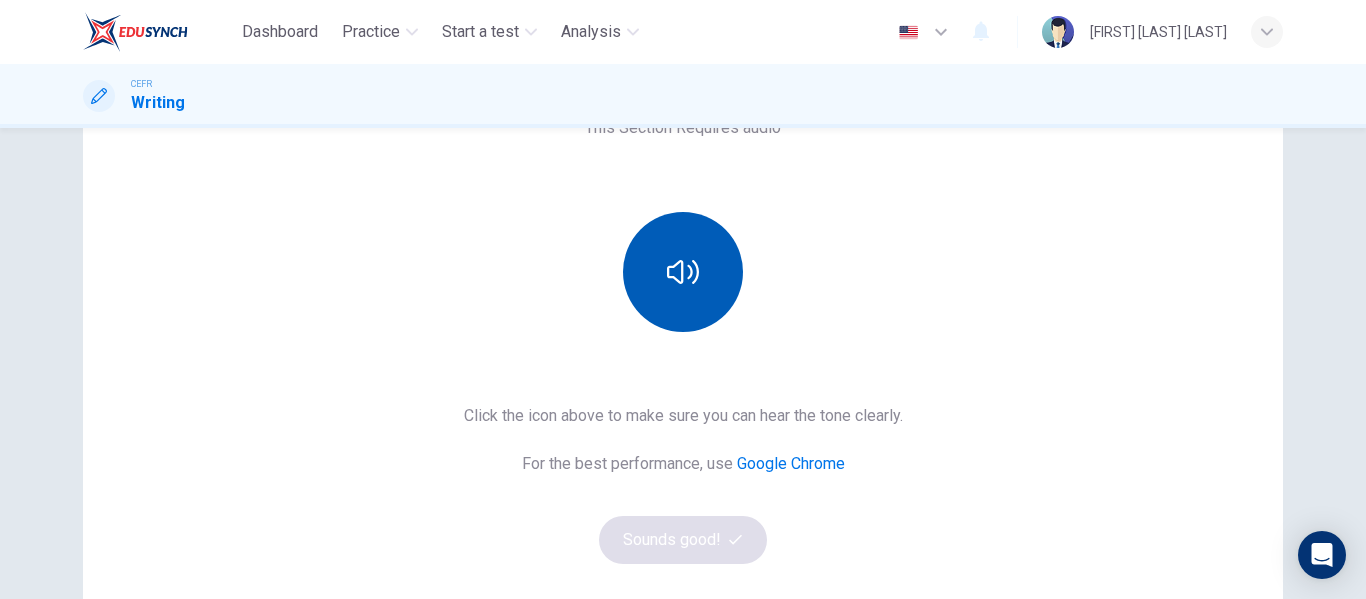click at bounding box center (683, 272) 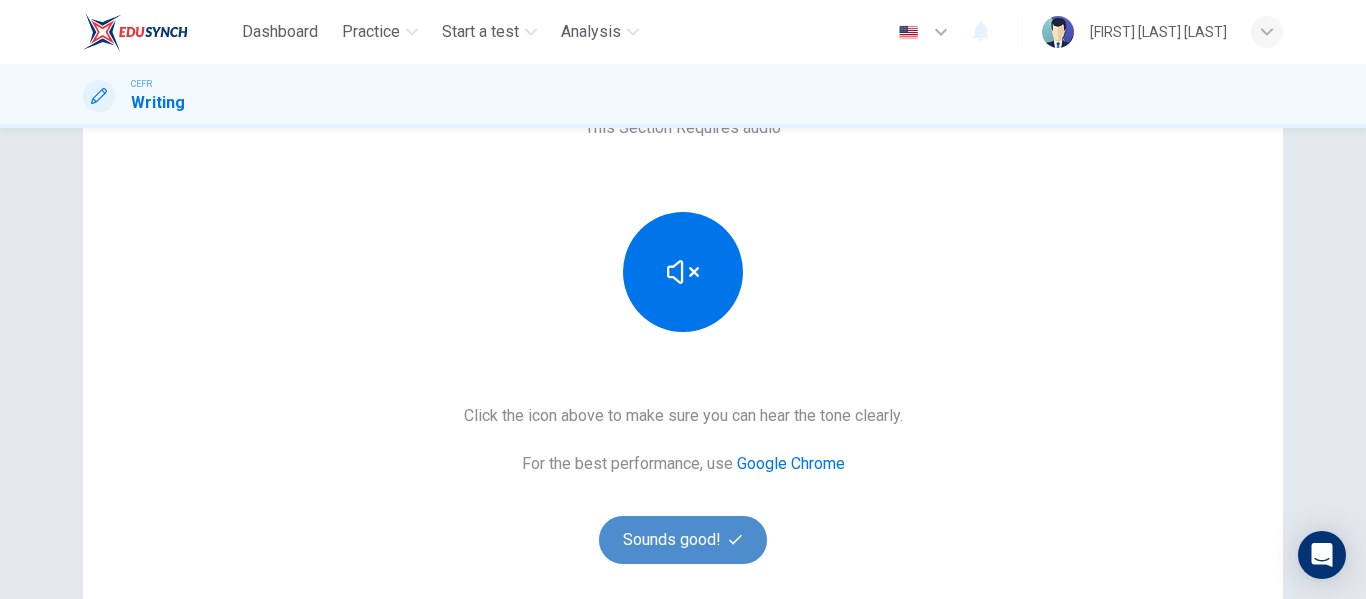 click on "Sounds good!" at bounding box center (683, 540) 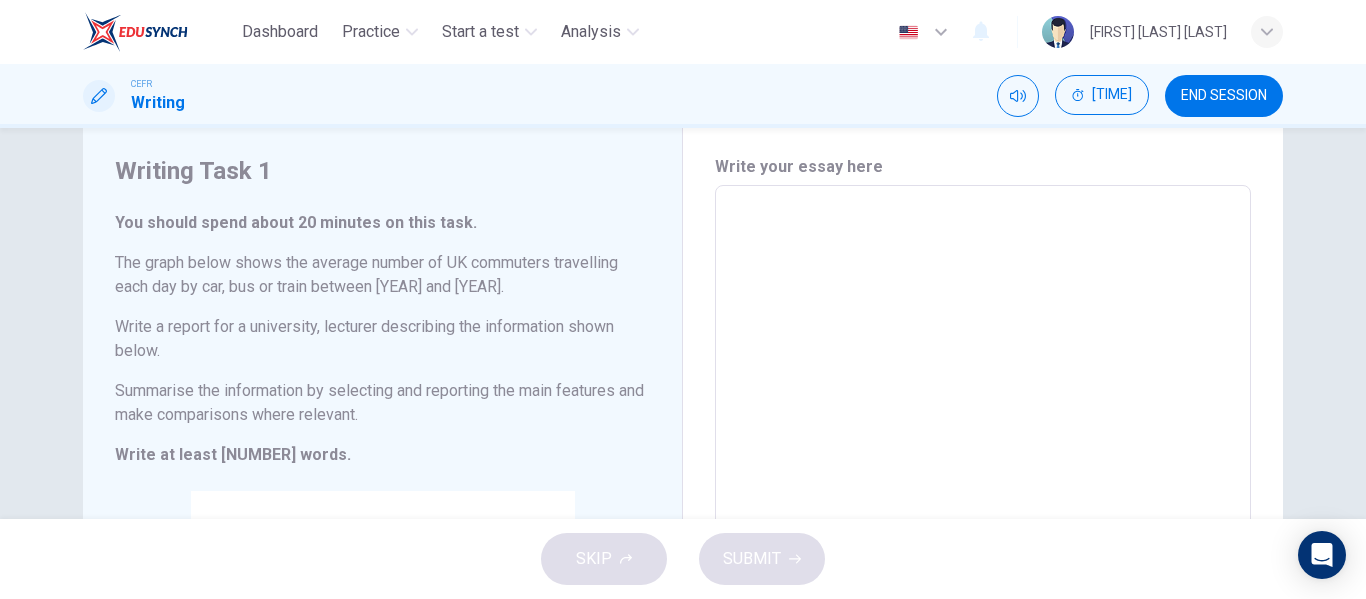 scroll, scrollTop: 55, scrollLeft: 0, axis: vertical 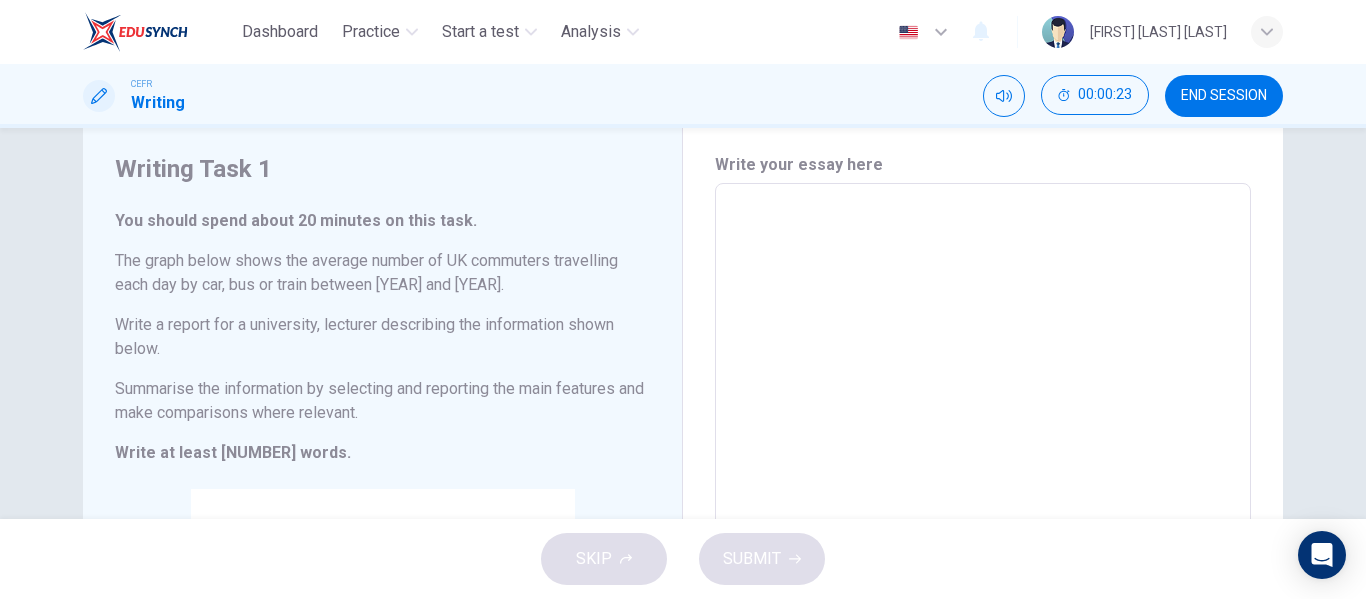 click at bounding box center (983, 511) 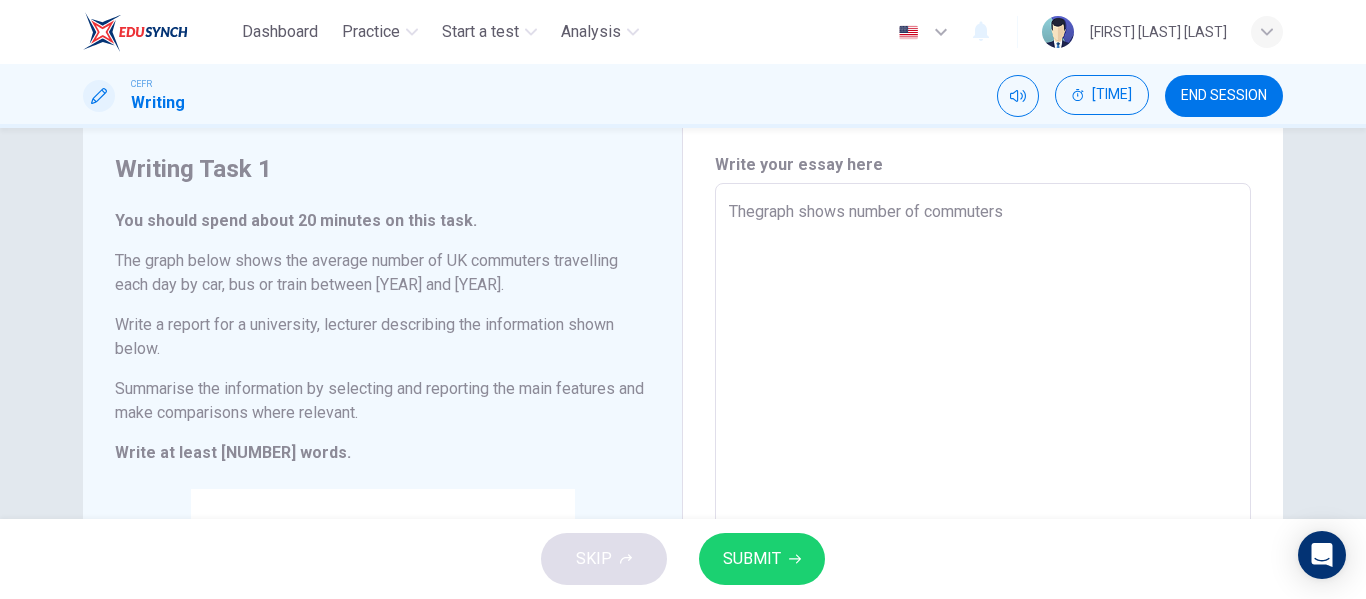 click on "Thegraph shows number of commuters" at bounding box center (983, 427) 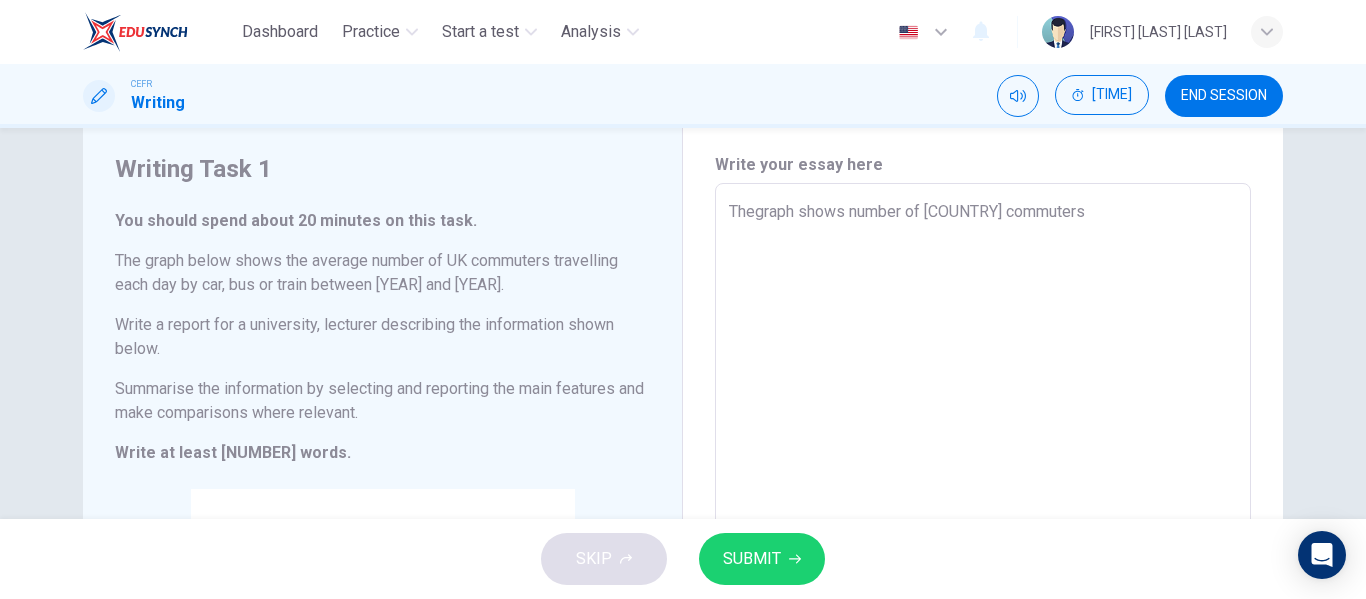 click on "Thegraph shows number of [COUNTRY] commuters" at bounding box center [983, 511] 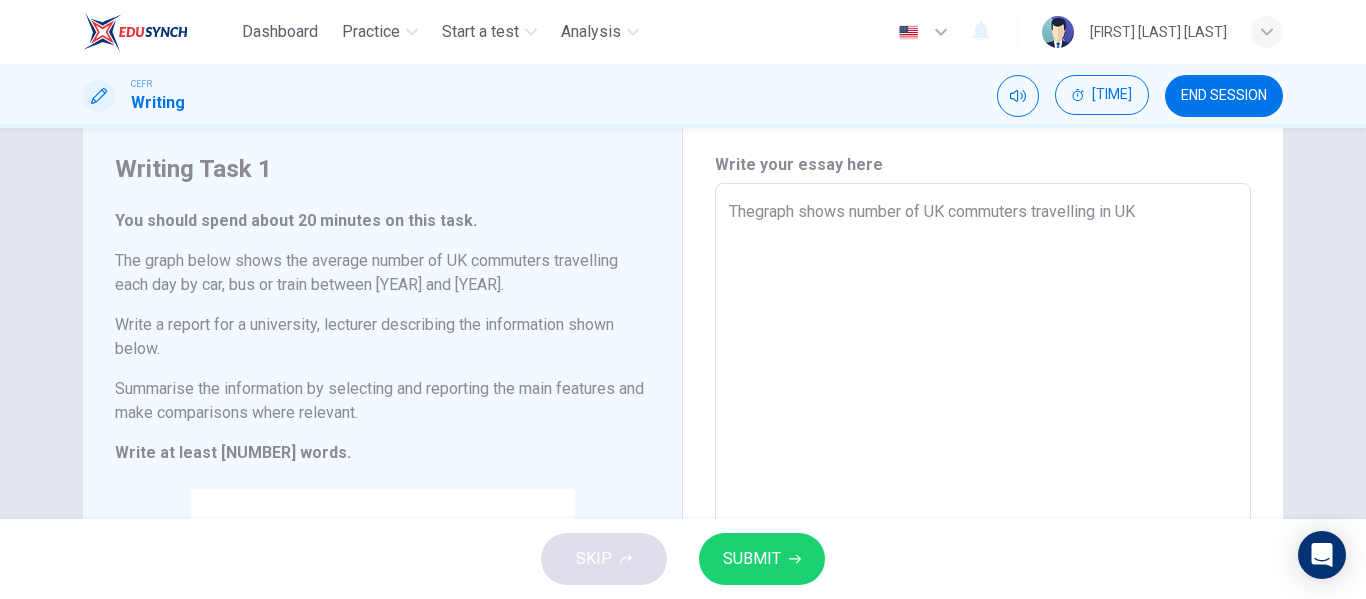 click on "Thegraph shows number of UK commuters travelling in UK" at bounding box center (983, 511) 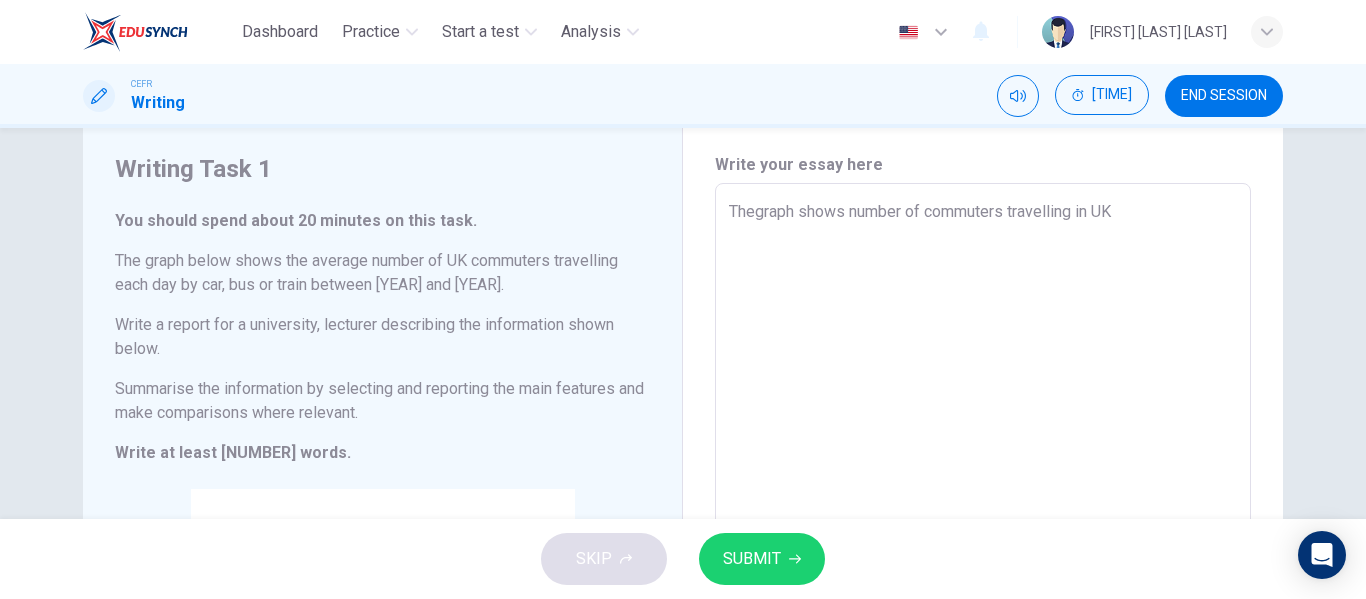 click on "Thegraph shows number of commuters travelling in UK" at bounding box center [983, 511] 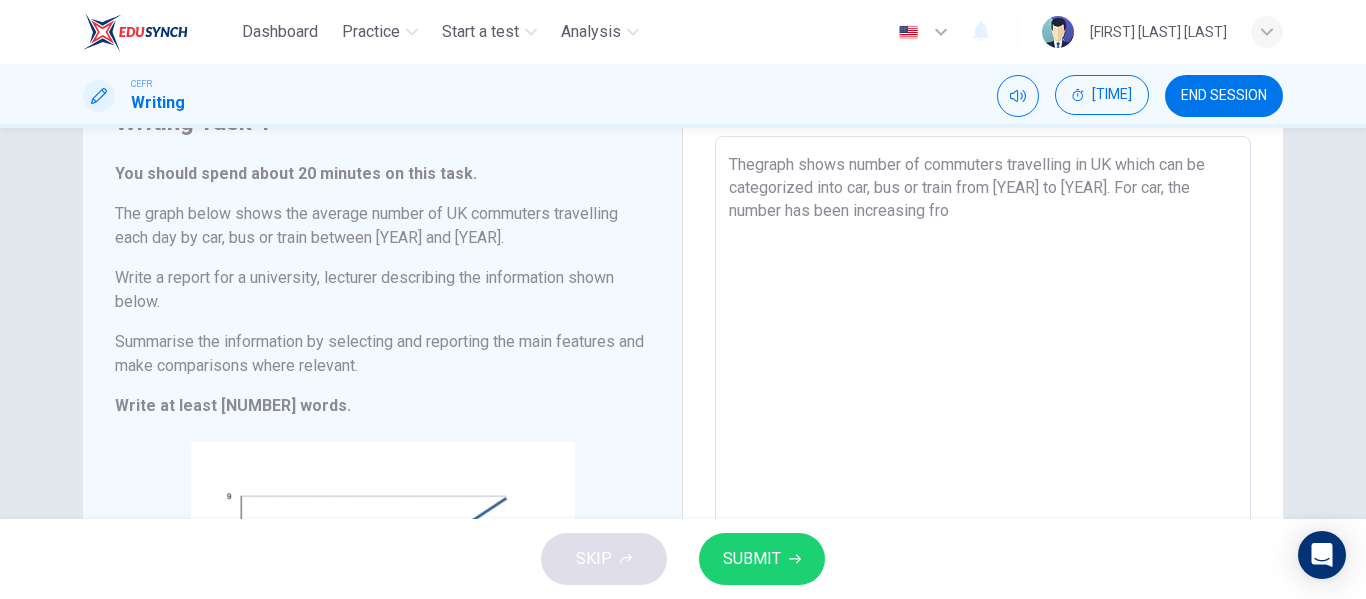 scroll, scrollTop: 81, scrollLeft: 0, axis: vertical 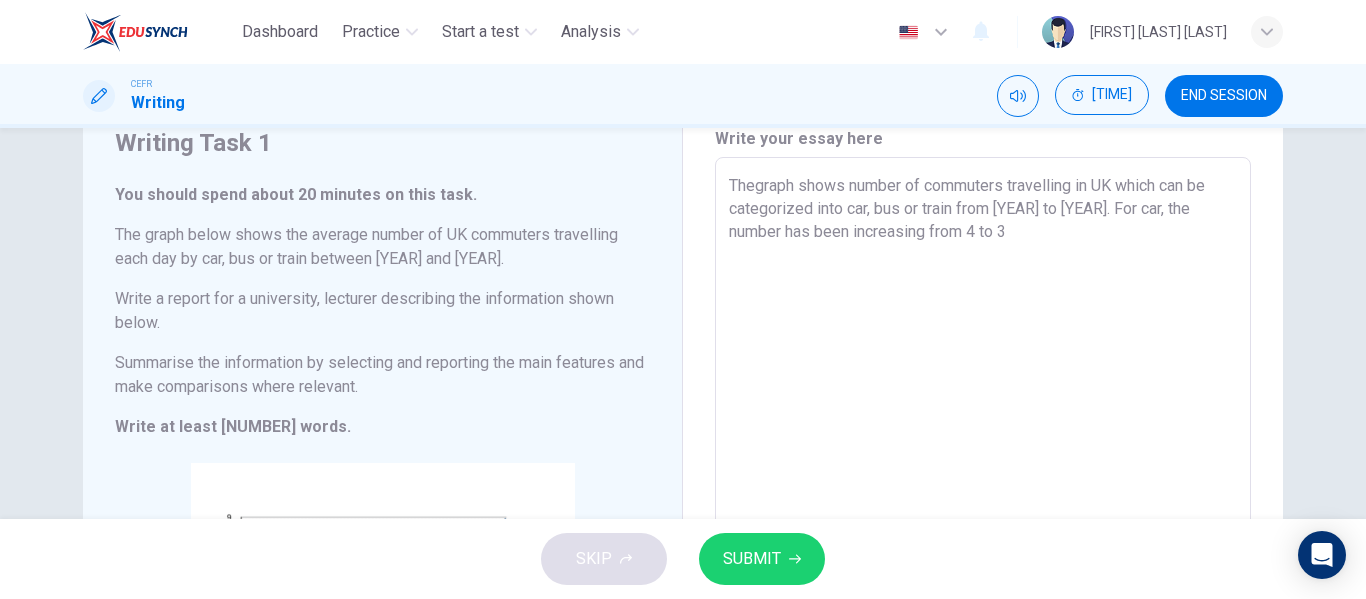 click on "Thegraph shows number of commuters travelling in UK which can be categorized into car, bus or train from [YEAR] to [YEAR]. For car, the number has been increasing from 4 to 3  x ​" at bounding box center (983, 484) 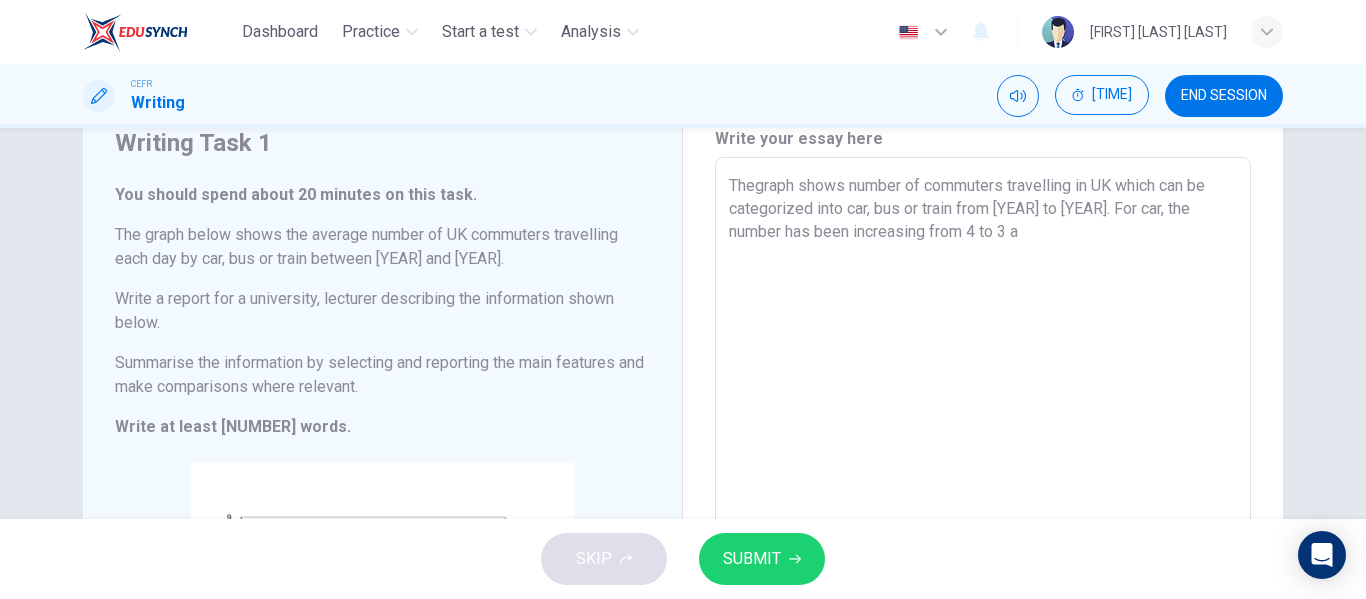 click on "Thegraph shows number of commuters travelling in UK which can be categorized into car, bus or train from [YEAR] to [YEAR]. For car, the number has been increasing from 4 to 3 a" at bounding box center [983, 485] 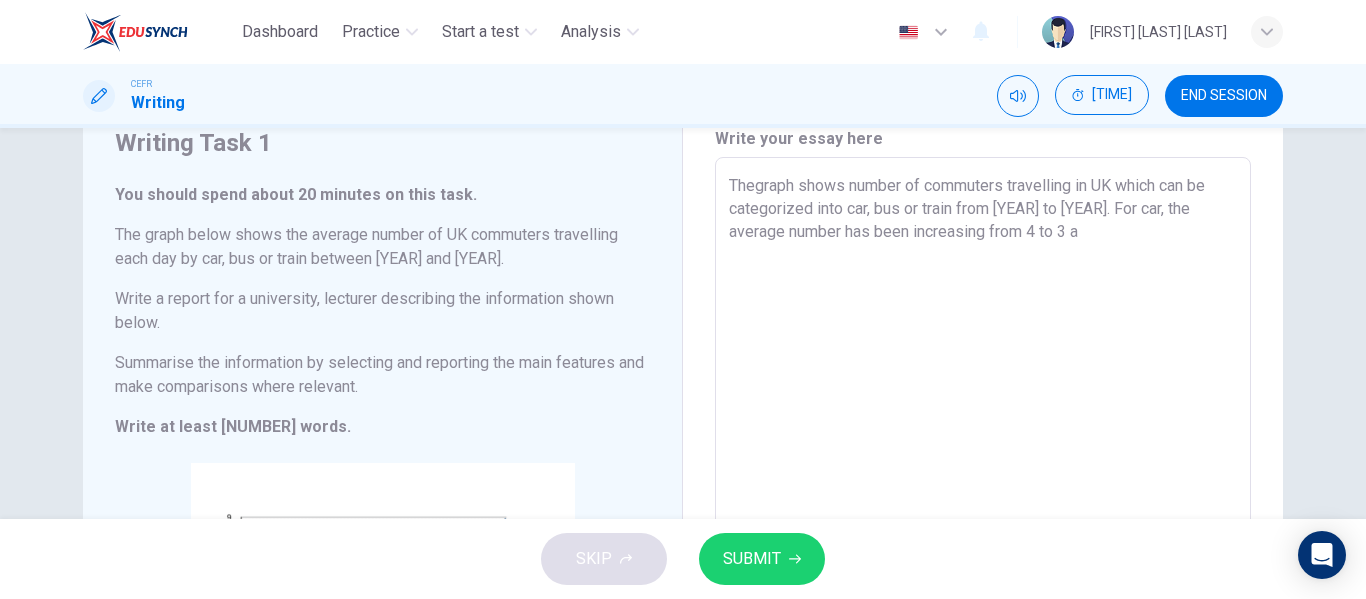 click on "Thegraph shows number of commuters travelling in UK which can be categorized into car, bus or train from [YEAR] to [YEAR]. For car, the average number has been increasing from 4 to 3 a" at bounding box center [983, 485] 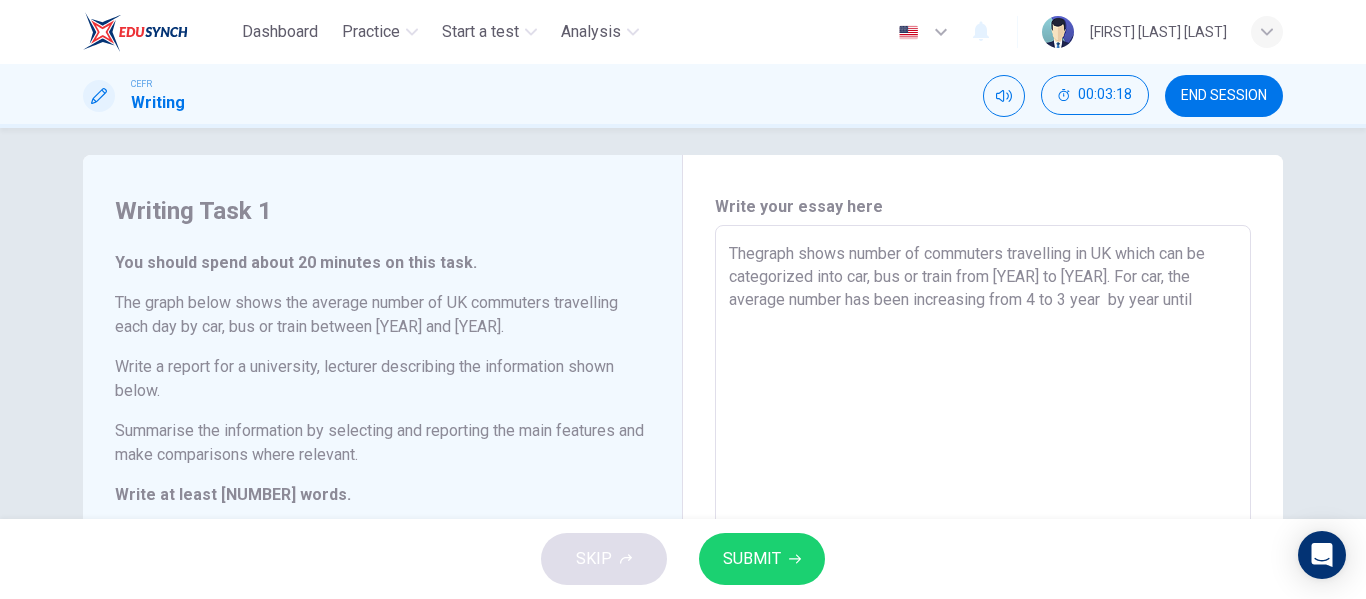 scroll, scrollTop: 14, scrollLeft: 0, axis: vertical 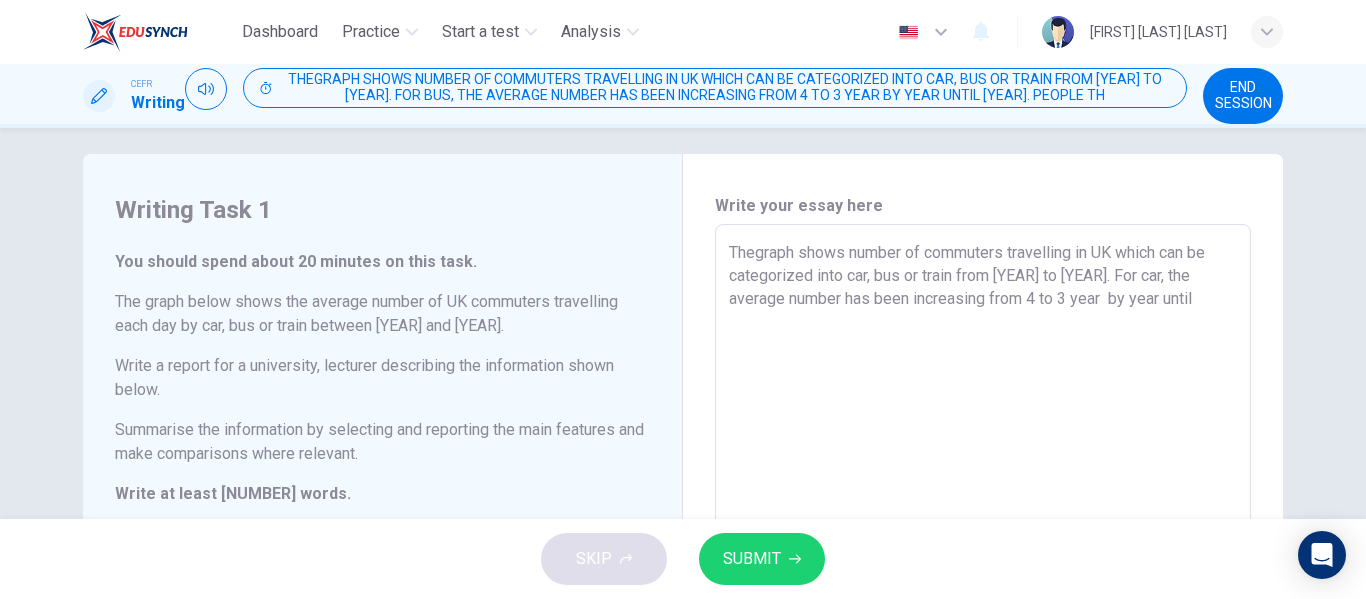 click on "Thegraph shows number of commuters travelling in UK which can be categorized into car, bus or train from [YEAR] to [YEAR]. For car, the average number has been increasing from 4 to 3 year  by year until" at bounding box center (983, 552) 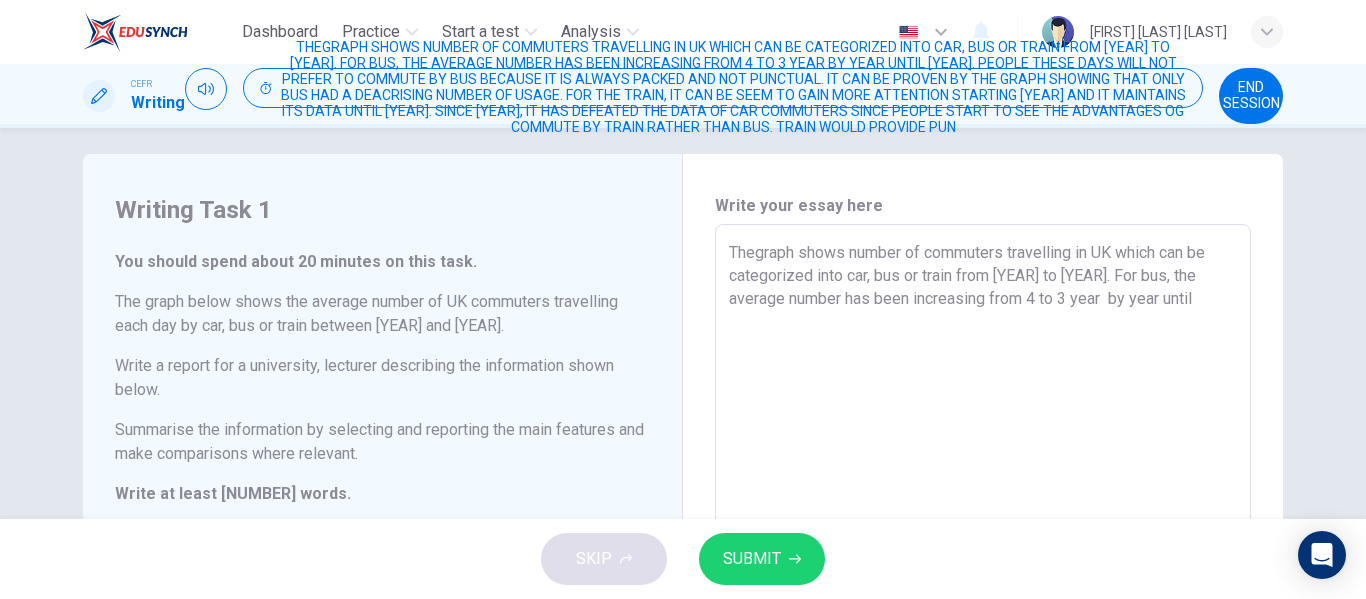 click on "Thegraph shows number of commuters travelling in UK which can be categorized into car, bus or train from [YEAR] to [YEAR]. For bus, the average number has been increasing from 4 to 3 year  by year until" at bounding box center [983, 552] 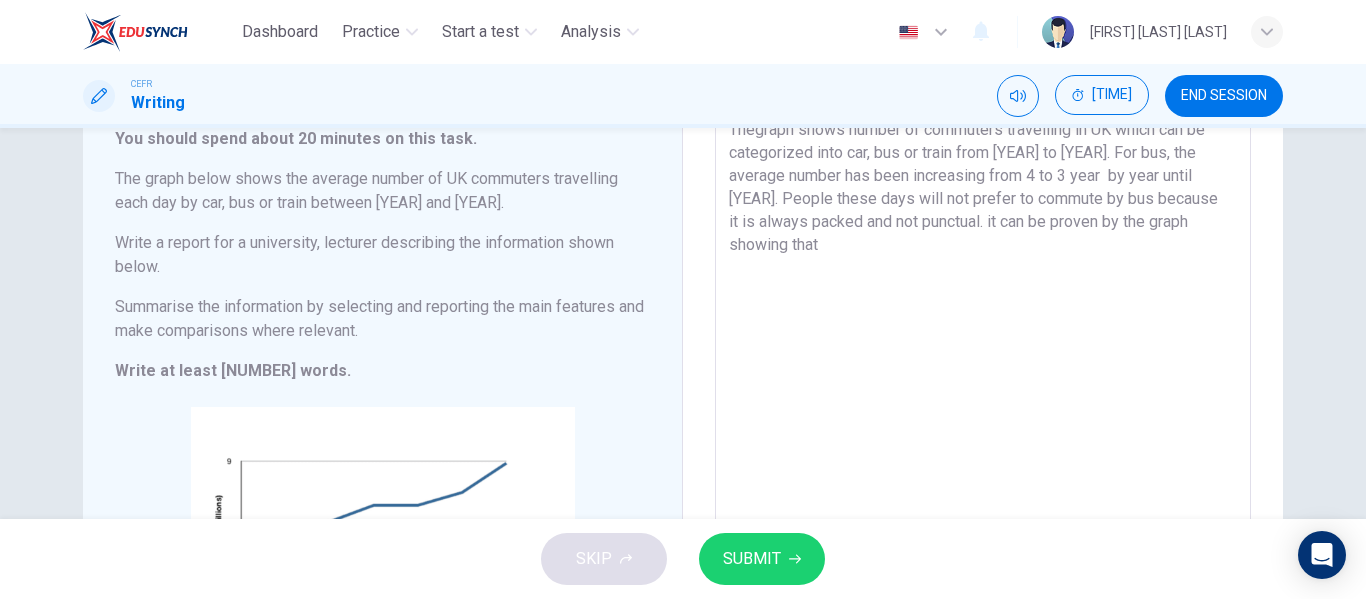 scroll, scrollTop: 136, scrollLeft: 0, axis: vertical 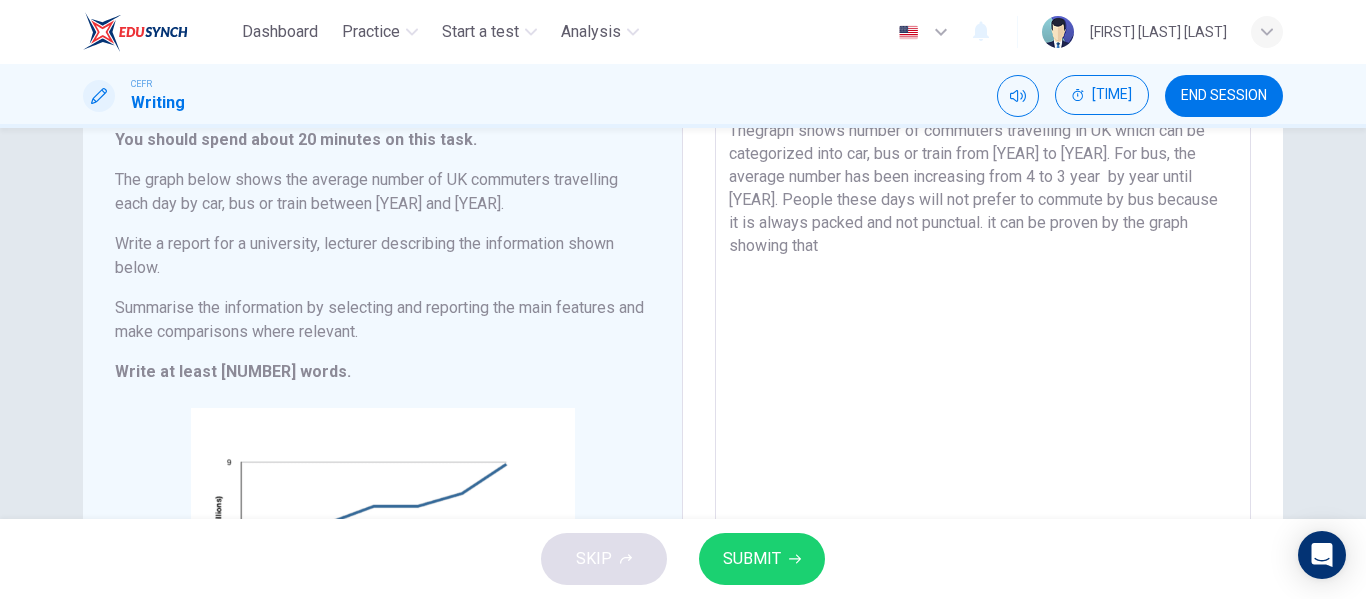 click on "Thegraph shows number of commuters travelling in UK which can be categorized into car, bus or train from [YEAR] to [YEAR]. For bus, the average number has been increasing from 4 to 3 year  by year until [YEAR]. People these days will not prefer to commute by bus because it is always packed and not punctual. it can be proven by the graph showing that" at bounding box center (983, 430) 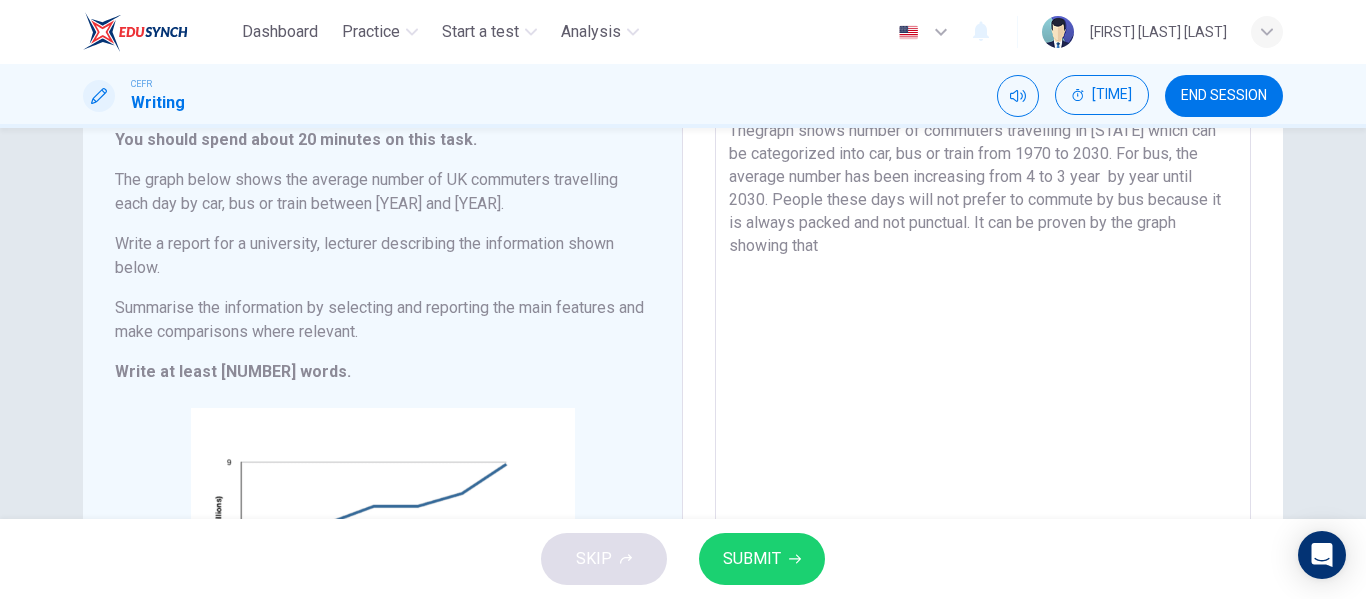 click on "Thegraph shows number of commuters travelling in [STATE] which can be categorized into car, bus or train from 1970 to 2030. For bus, the average number has been increasing from 4 to 3 year  by year until 2030. People these days will not prefer to commute by bus because it is always packed and not punctual. It can be proven by the graph showing that" at bounding box center (983, 430) 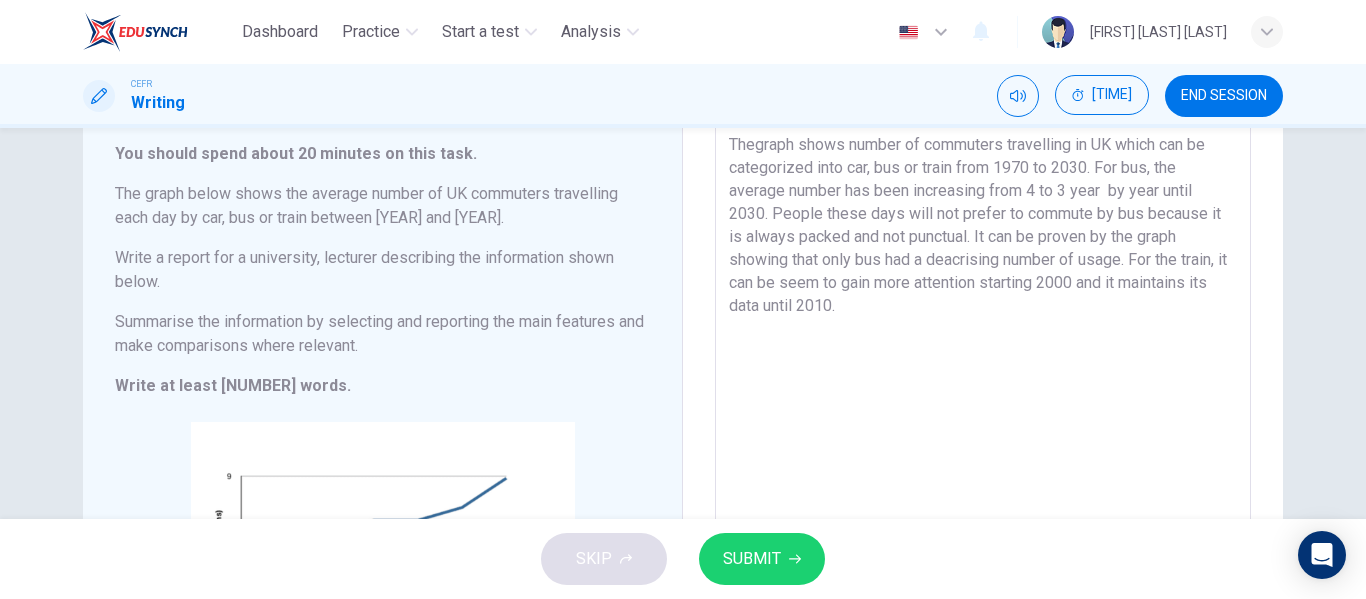 scroll, scrollTop: 108, scrollLeft: 0, axis: vertical 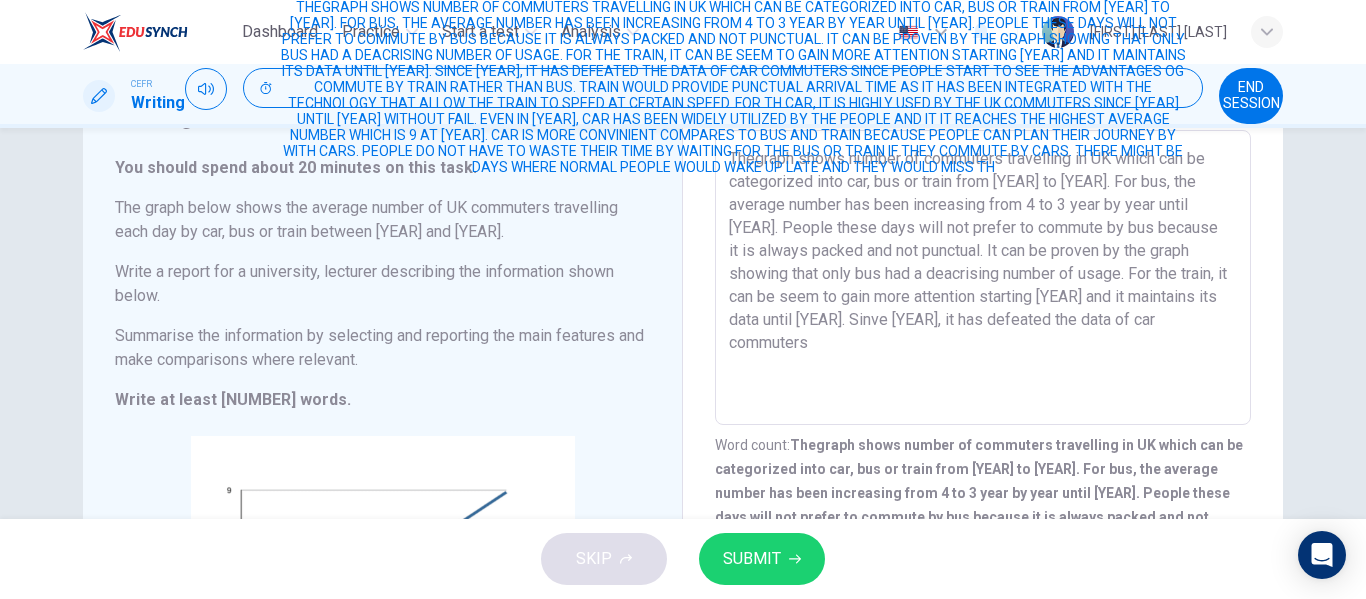 click on "Thegraph shows number of commuters travelling in UK which can be categorized into car, bus or train from [YEAR] to [YEAR]. For bus, the average number has been increasing from 4 to 3 year by year until [YEAR]. People these days will not prefer to commute by bus because it is always packed and not punctual. It can be proven by the graph showing that only bus had a deacrising number of usage. For the train, it can be seem to gain more attention starting [YEAR] and it maintains its data until [YEAR]. Sinve [YEAR], it has defeated the data of car commuters" at bounding box center (983, 278) 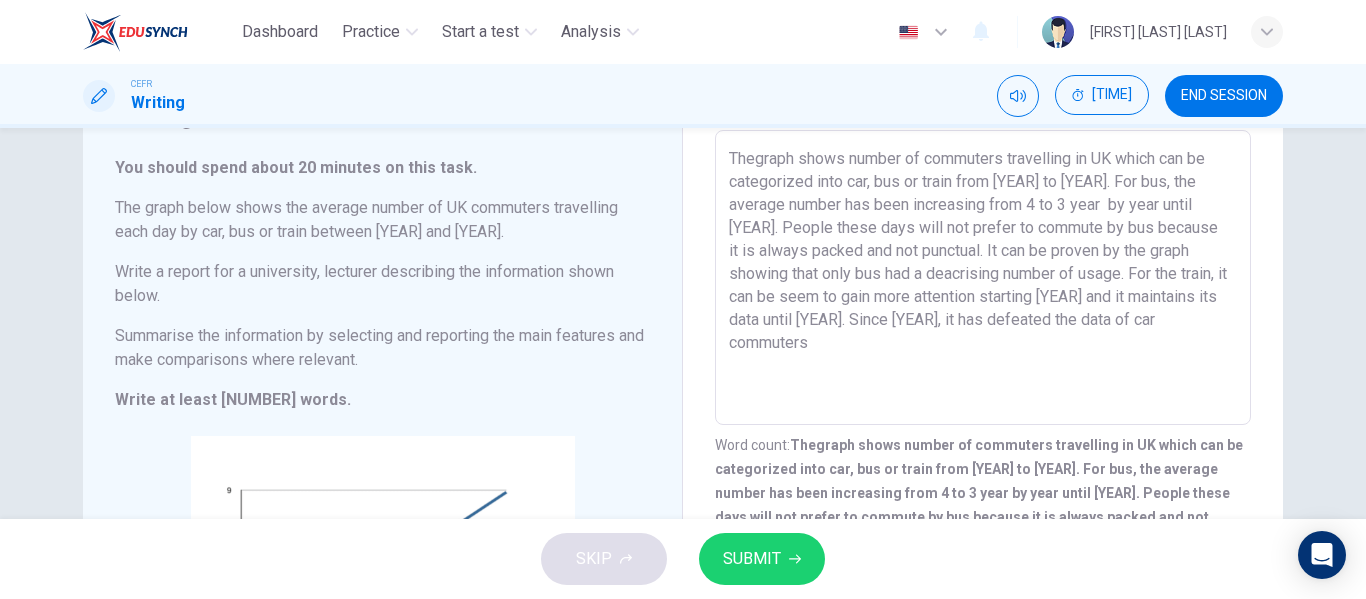 click on "Thegraph shows number of commuters travelling in UK which can be categorized into car, bus or train from [YEAR] to [YEAR]. For bus, the average number has been increasing from 4 to 3 year  by year until [YEAR]. People these days will not prefer to commute by bus because it is always packed and not punctual. It can be proven by the graph showing that only bus had a deacrising number of usage. For the train, it can be seem to gain more attention starting [YEAR] and it maintains its data until [YEAR]. Since [YEAR], it has defeated the data of car commuters" at bounding box center [983, 278] 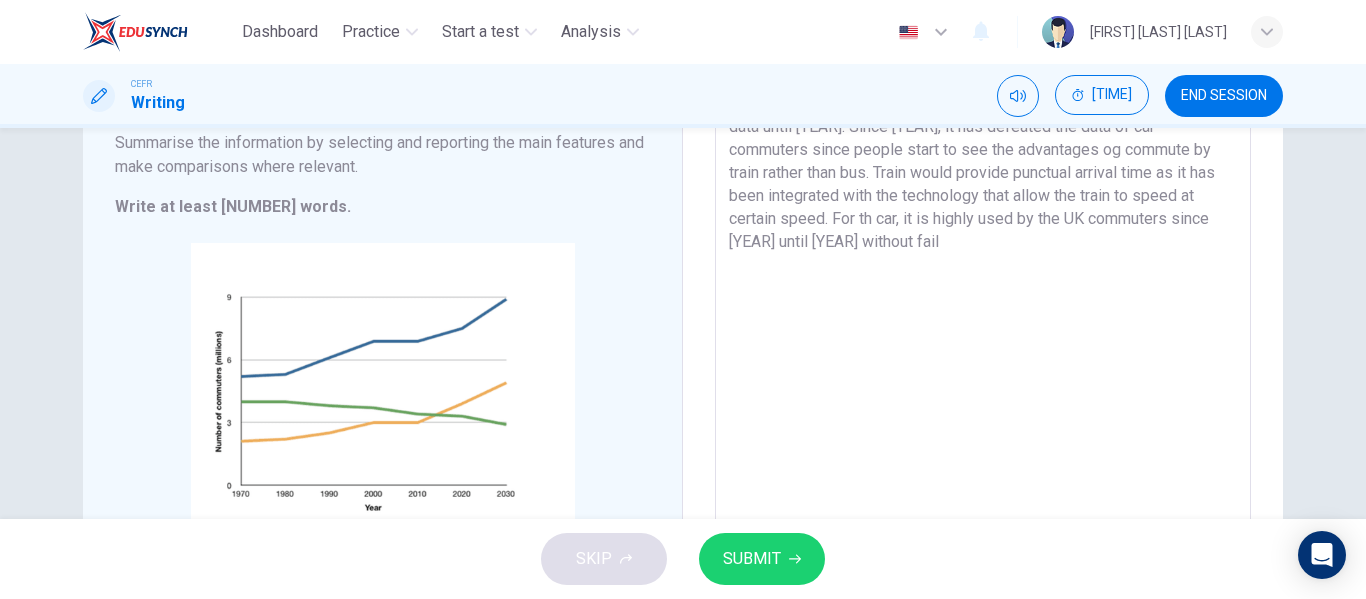 scroll, scrollTop: 302, scrollLeft: 0, axis: vertical 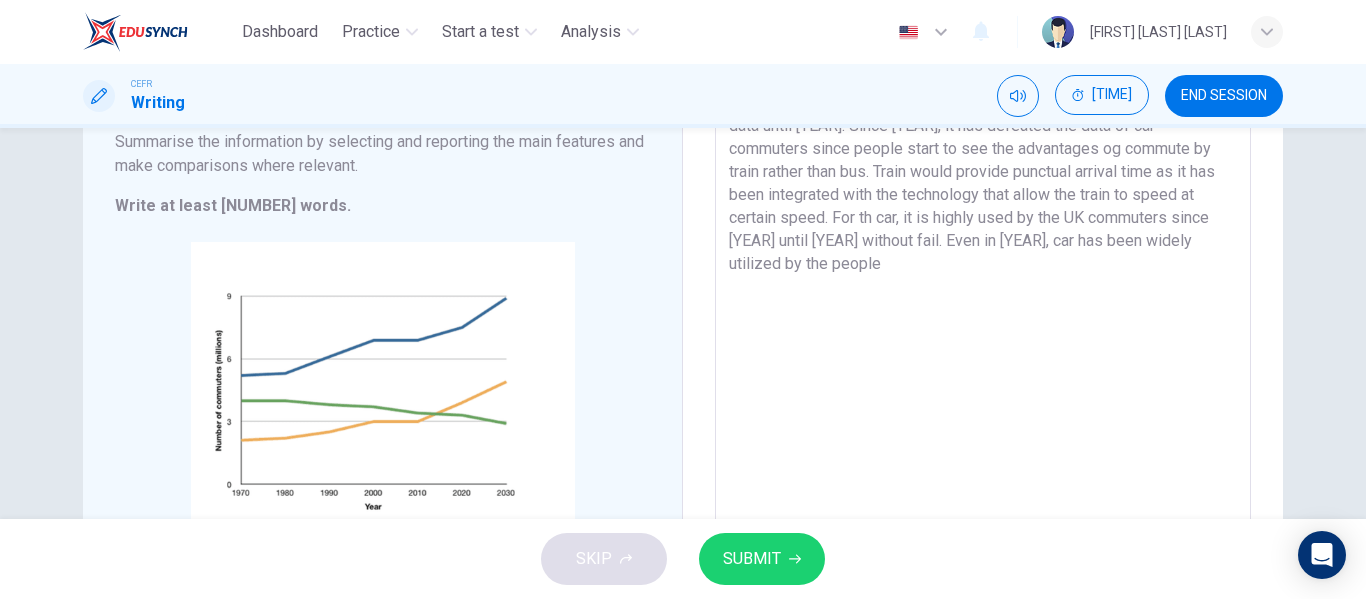 click on "Thegraph shows number of commuters travelling in UK which can be categorized into car, bus or train from [YEAR] to [YEAR]. For bus, the average number has been increasing from 4 to 3 year  by year until [YEAR]. People these days will not prefer to commute by bus because it is always packed and not punctual. It can be proven by the graph showing that only bus had a deacrising number of usage. For the train, it can be seem to gain more attention starting [YEAR] and it maintains its data until [YEAR]. Since [YEAR], it has defeated the data of car commuters since people start to see the advantages og commute by train rather than bus. Train would provide punctual arrival time as it has been integrated with the technology that allow the train to speed at certain speed. For th car, it is highly used by the UK commuters since [YEAR] until [YEAR] without fail. Even in [YEAR], car has been widely utilized by the people" at bounding box center (983, 264) 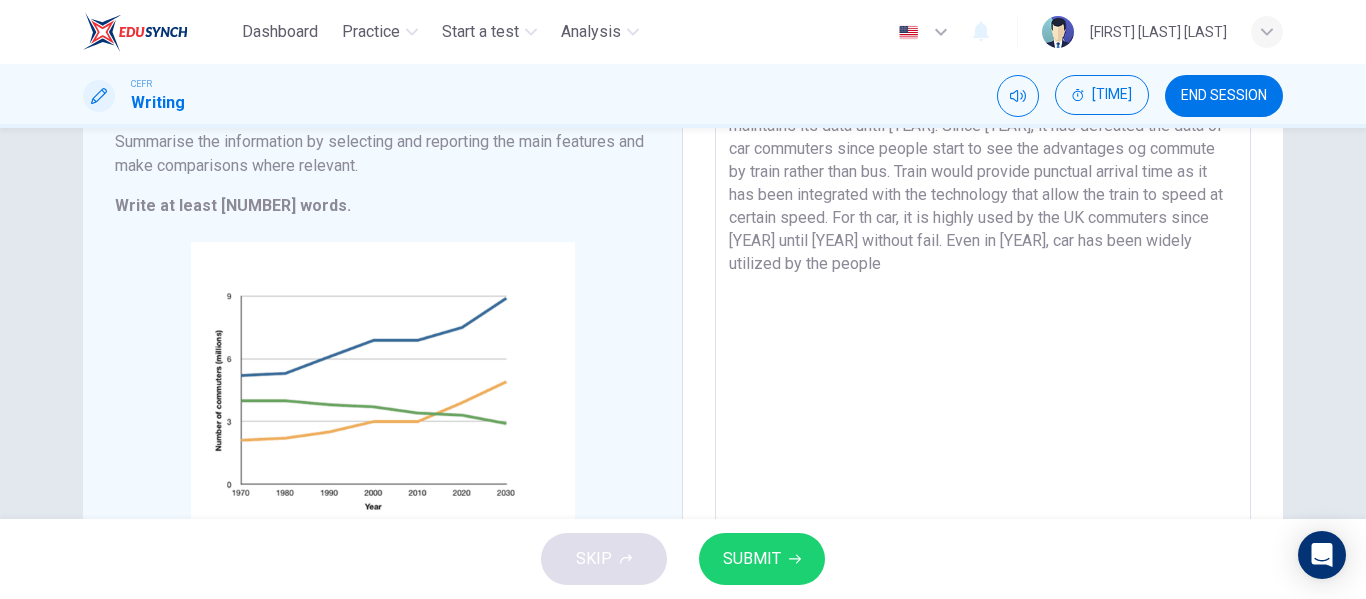 click on "Thegraph shows number of commuters travelling in UK which can be categorized into car, bus or train from [YEAR] to [YEAR]. For bus, the average number has been increasing from [NUMBER] to [NUMBER] year  by year until [YEAR]. People these days will not prefer to commute by bus because it is always packed and not punctual. It can be proven by the graph showing that only bus had a deacrising number of usage. For the train, it can be seem to gain more attention starting [YEAR] and it maintains its data until [YEAR]. Since [YEAR], it has defeated the data of car commuters since people start to see the advantages og commute by train rather than bus. Train would provide punctual arrival time as it has been integrated with the technology that allow the train to speed at certain speed. For th car, it is highly used by the UK commuters since [YEAR] until [YEAR] without fail. Even in [YEAR], car has been widely utilized by the people" at bounding box center [983, 264] 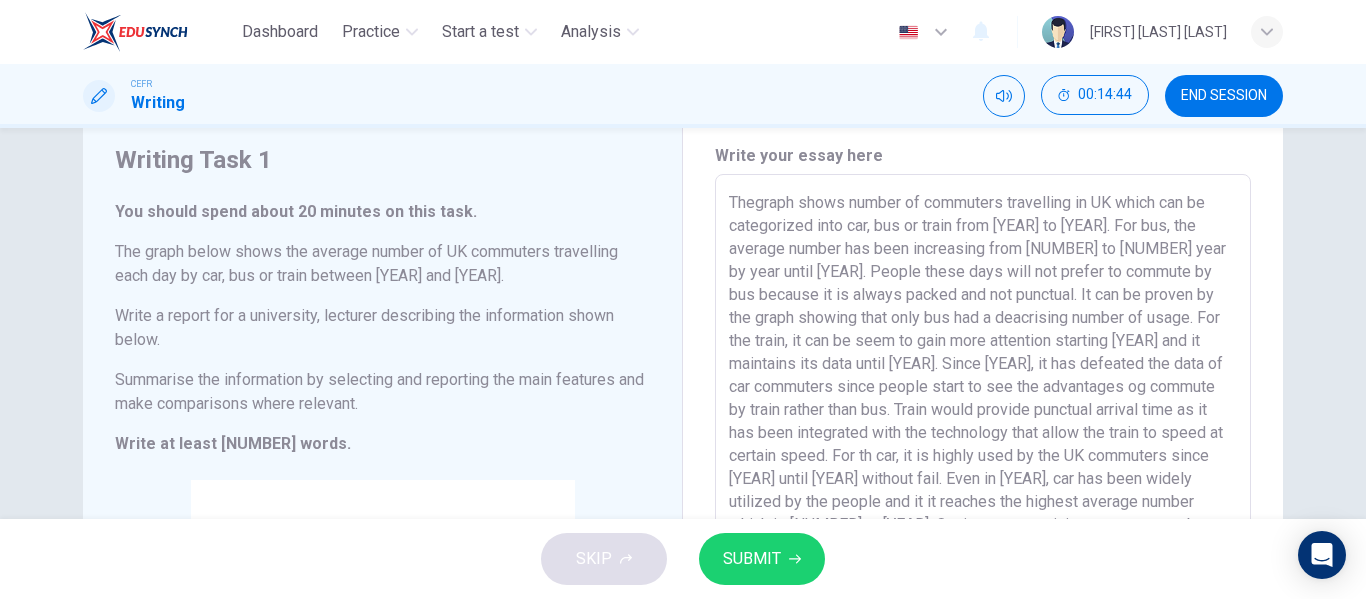 scroll, scrollTop: 74, scrollLeft: 0, axis: vertical 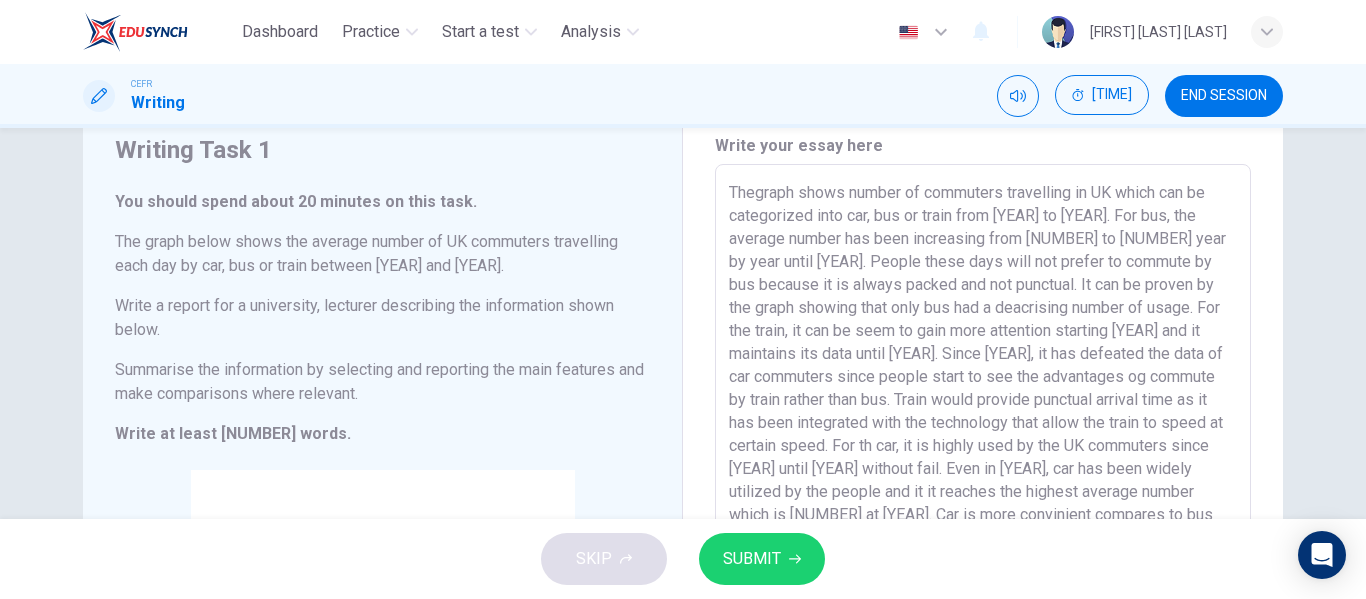 click at bounding box center [983, 492] 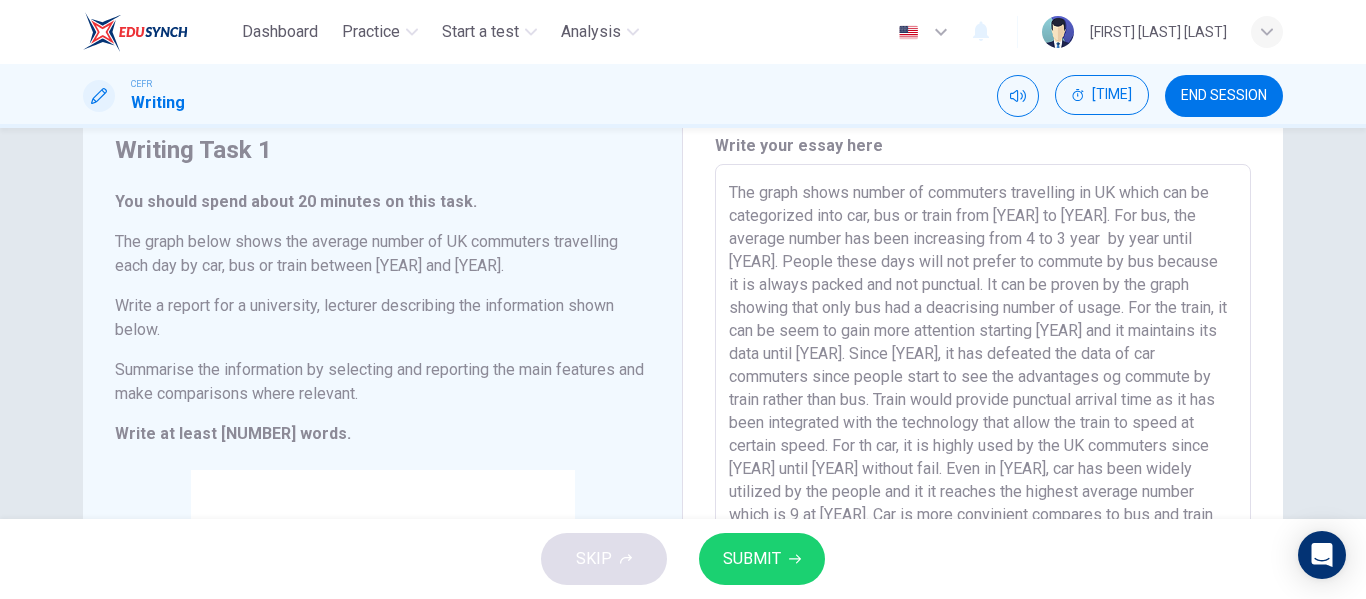 type on "The graph shows number of commuters travelling in UK which can be categorized into car, bus or train from [YEAR] to [YEAR]. For bus, the average number has been increasing from [NUMBER] to [NUMBER] year  by year until [YEAR]. People these days will not prefer to commute by bus because it is always packed and not punctual. It can be proven by the graph showing that only bus had a deacrising number of usage. For the train, it can be seem to gain more attention starting [YEAR] and it maintains its data until [YEAR]. Since [YEAR], it has defeated the data of car commuters since people start to see the advantages og commute by train rather than bus. Train would provide punctual arrival time as it has been integrated with the technology that allow the train to speed at certain speed. For th car, it is highly used by the UK commuters since [YEAR] until [YEAR] without fail. Even in [YEAR], car has been widely utilized by the people and it it reaches the highest average number which is [NUMBER] at [YEAR]. Car is more convinient compares to bus and train b..." 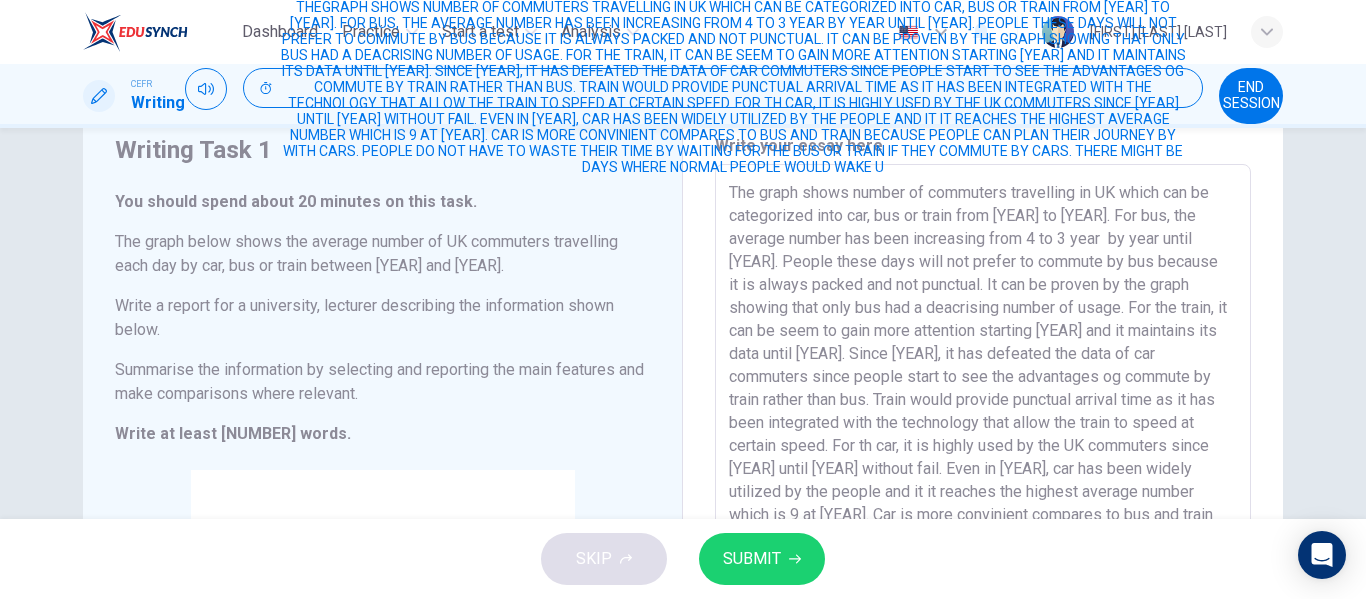 drag, startPoint x: 718, startPoint y: 188, endPoint x: 1001, endPoint y: 454, distance: 388.3877 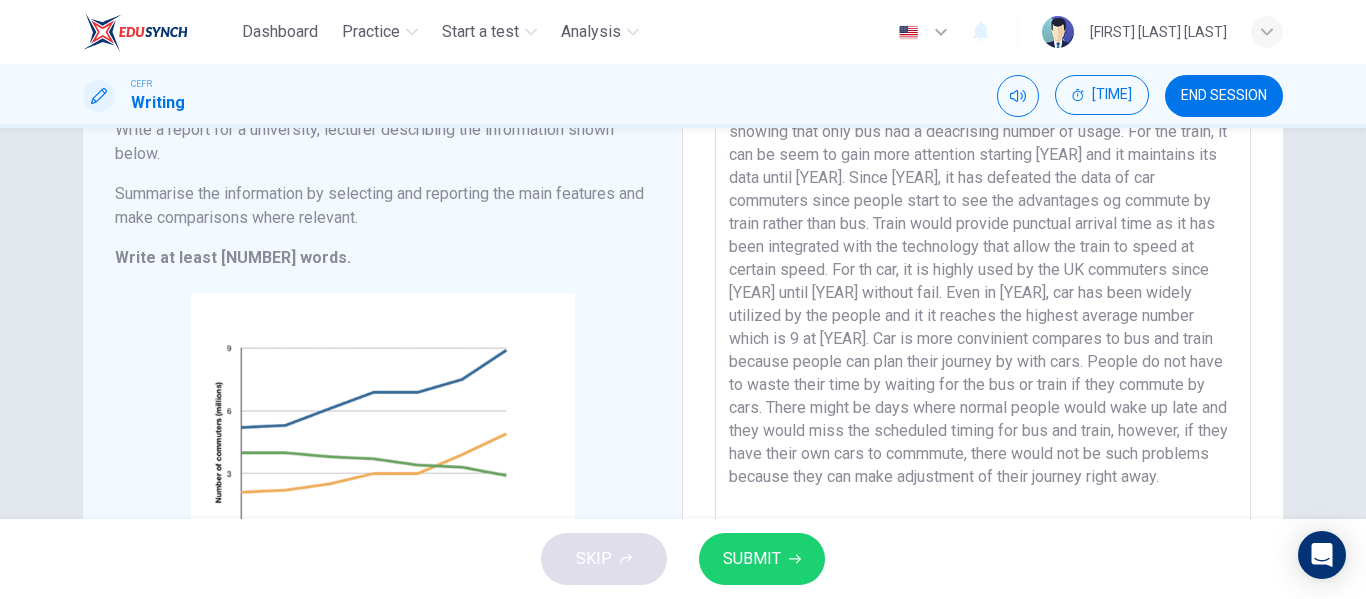 scroll, scrollTop: 255, scrollLeft: 0, axis: vertical 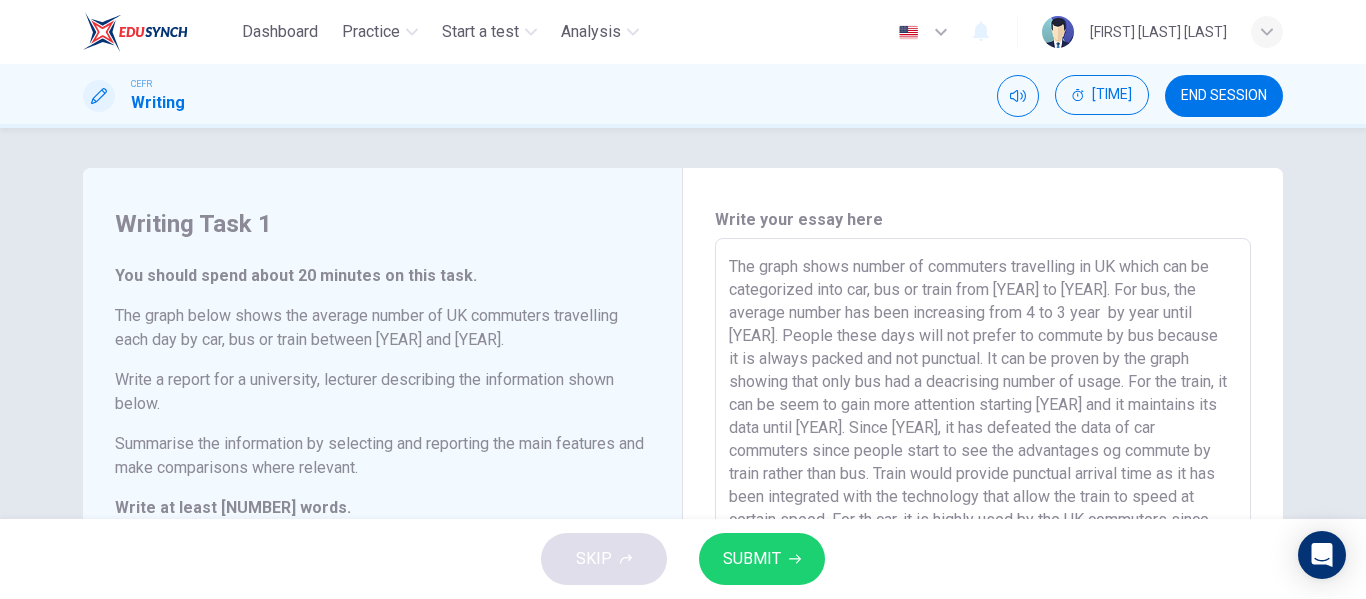 drag, startPoint x: 870, startPoint y: 496, endPoint x: 717, endPoint y: 269, distance: 273.74805 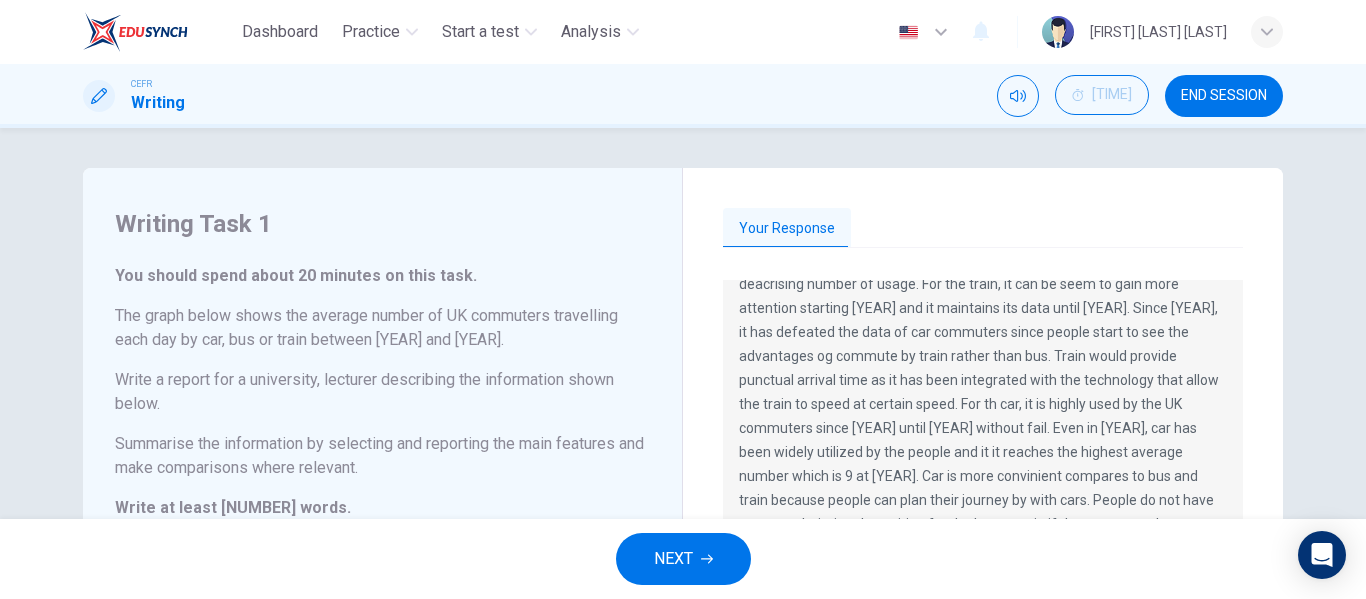 scroll, scrollTop: 168, scrollLeft: 0, axis: vertical 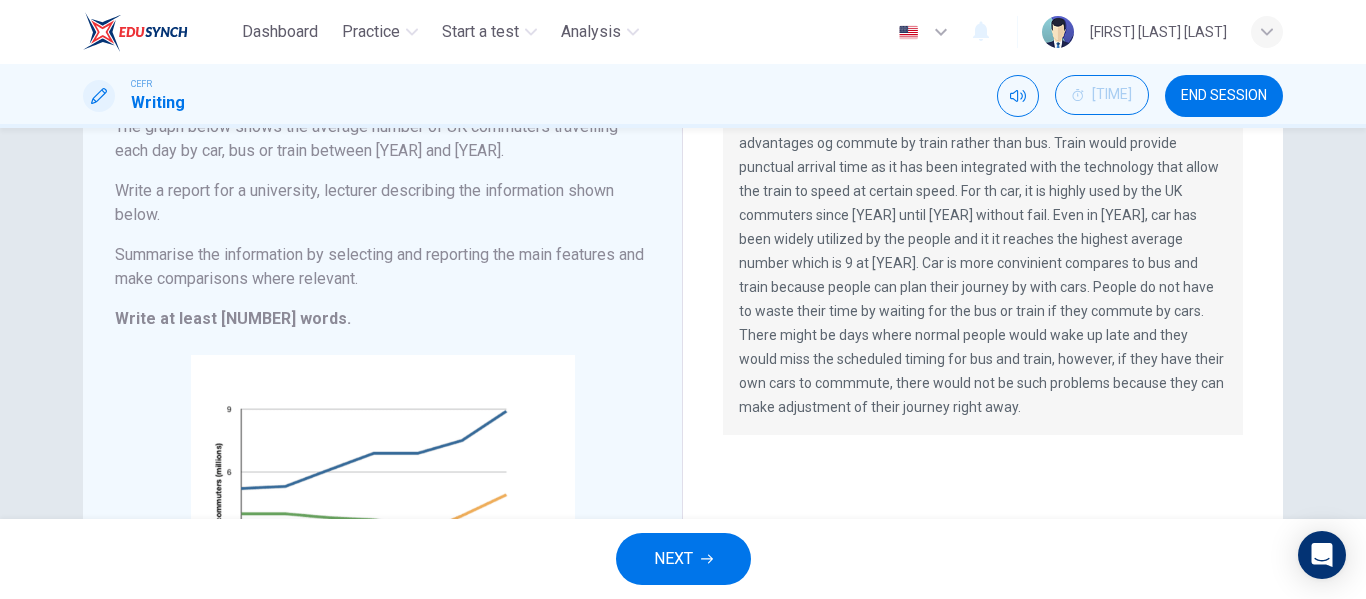 drag, startPoint x: 1028, startPoint y: 412, endPoint x: 1006, endPoint y: 404, distance: 23.409399 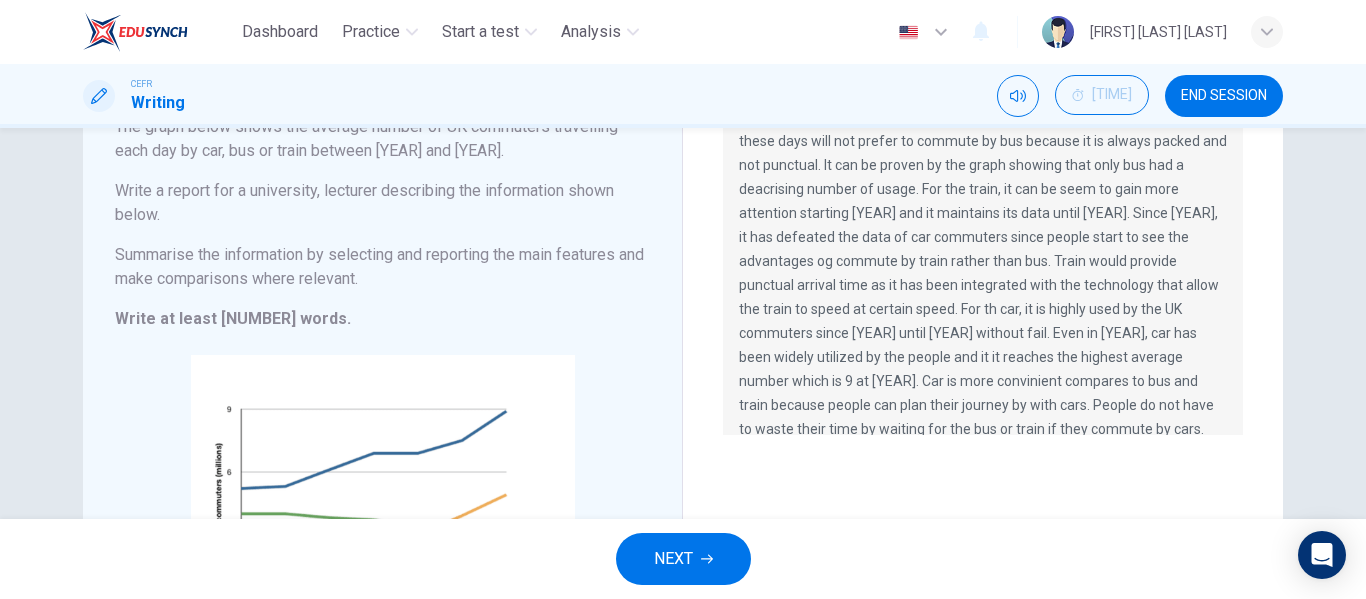 scroll, scrollTop: 0, scrollLeft: 0, axis: both 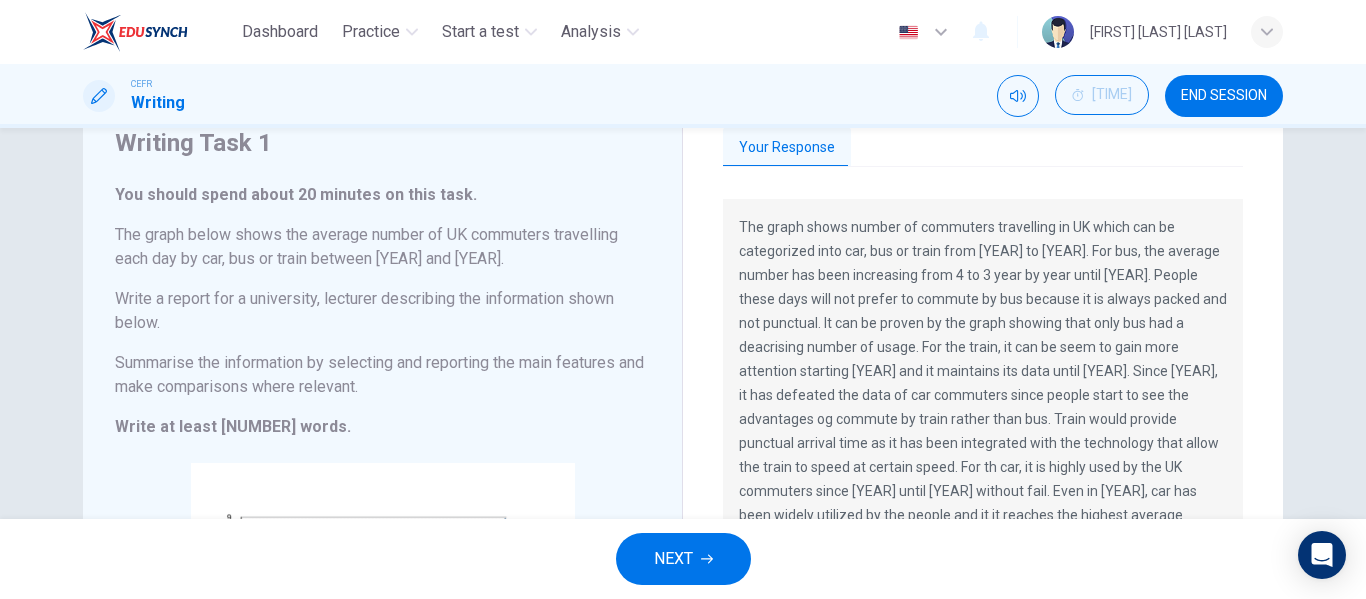 drag, startPoint x: 741, startPoint y: 225, endPoint x: 848, endPoint y: 269, distance: 115.69356 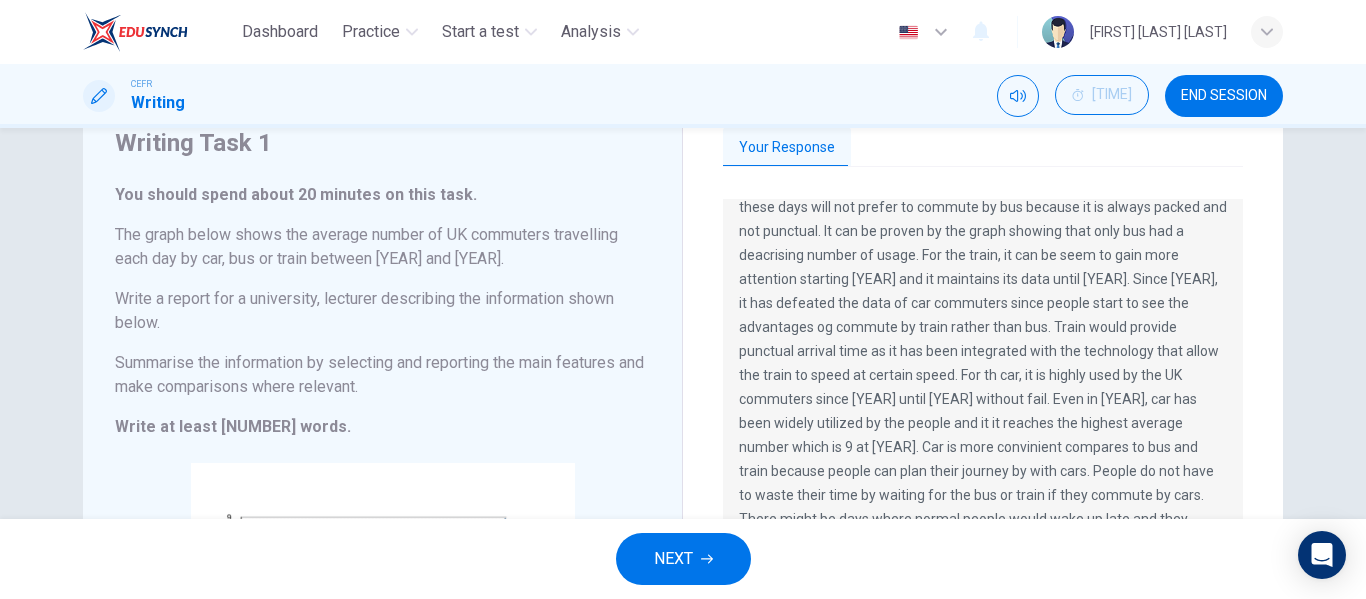 scroll, scrollTop: 168, scrollLeft: 0, axis: vertical 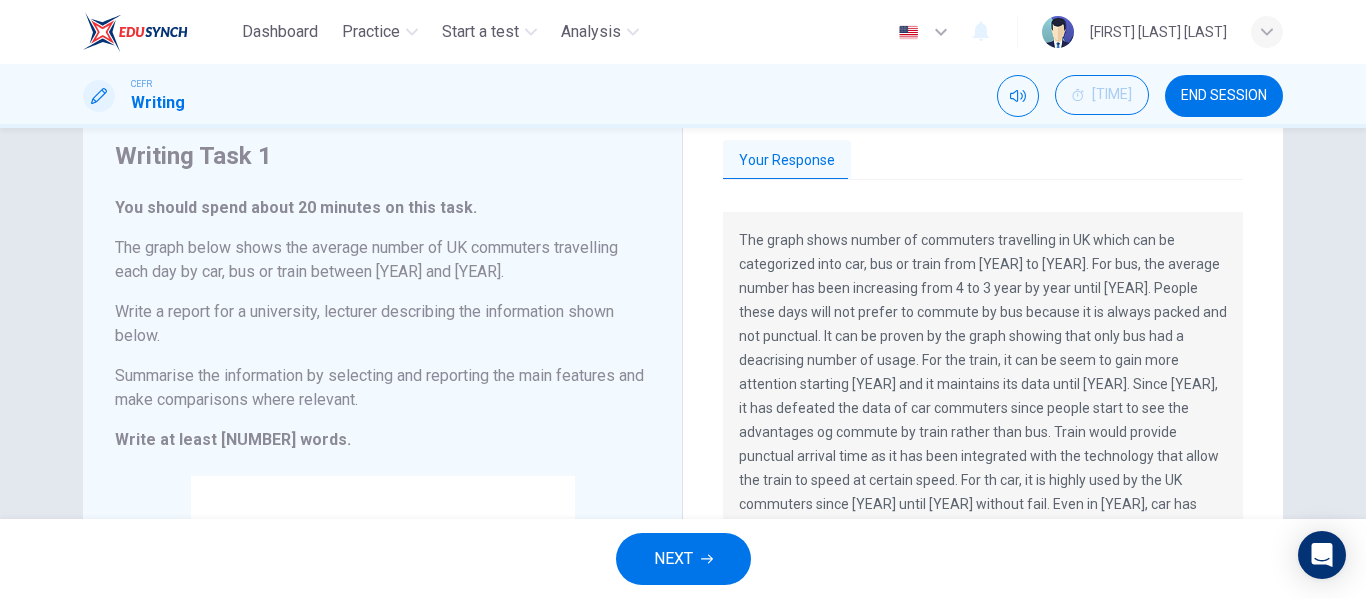 click at bounding box center (983, 468) 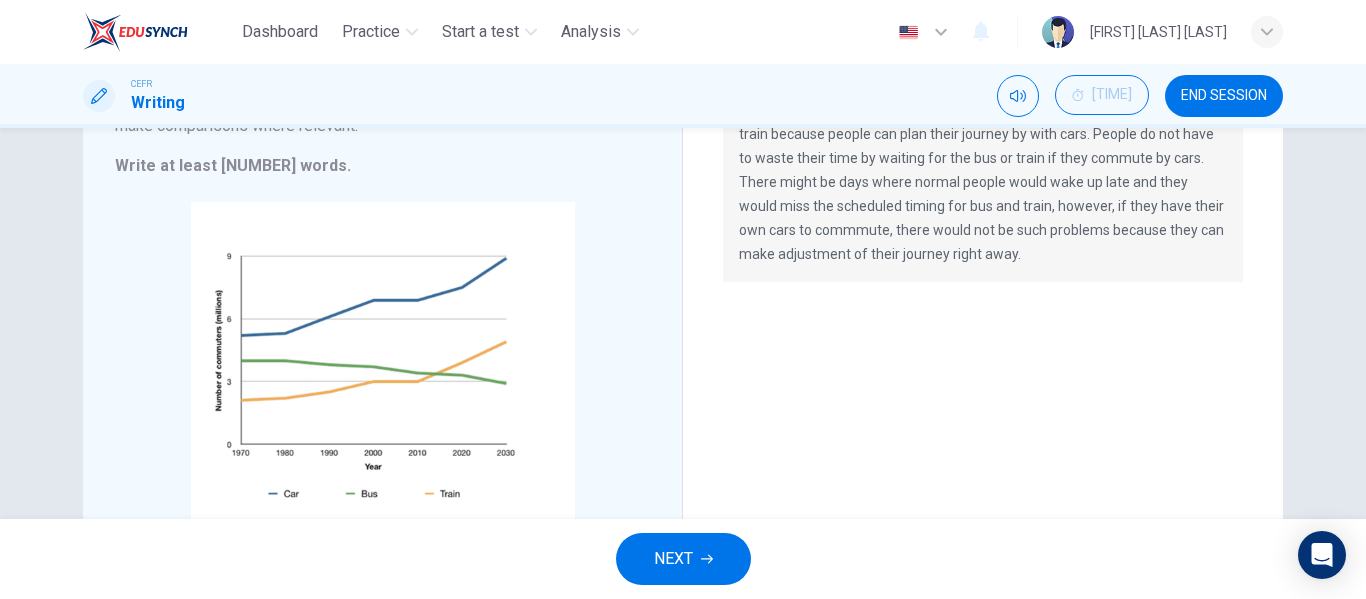 scroll, scrollTop: 336, scrollLeft: 0, axis: vertical 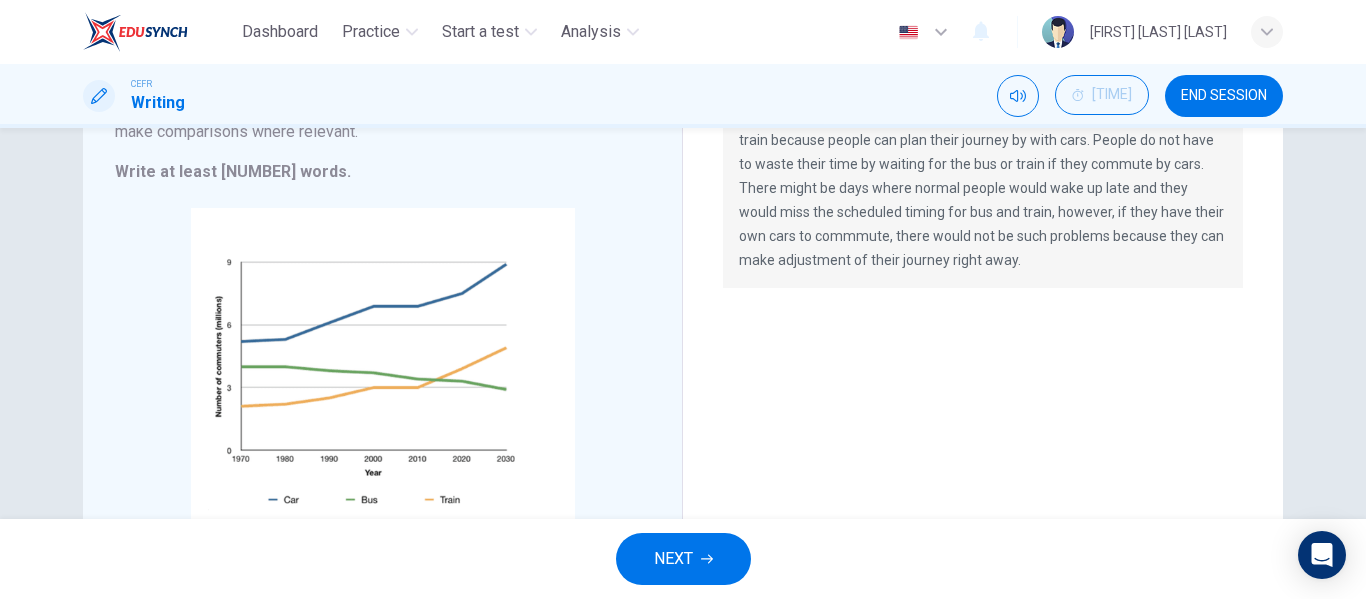 drag, startPoint x: 1001, startPoint y: 258, endPoint x: 925, endPoint y: 262, distance: 76.105194 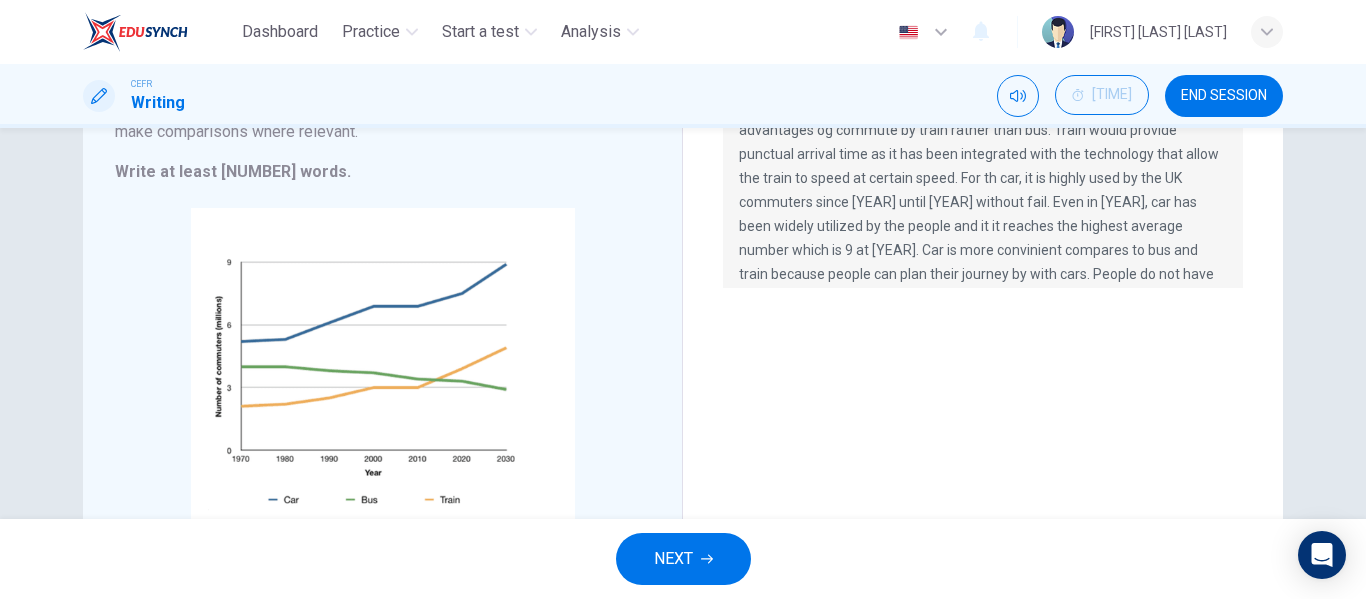 scroll, scrollTop: 0, scrollLeft: 0, axis: both 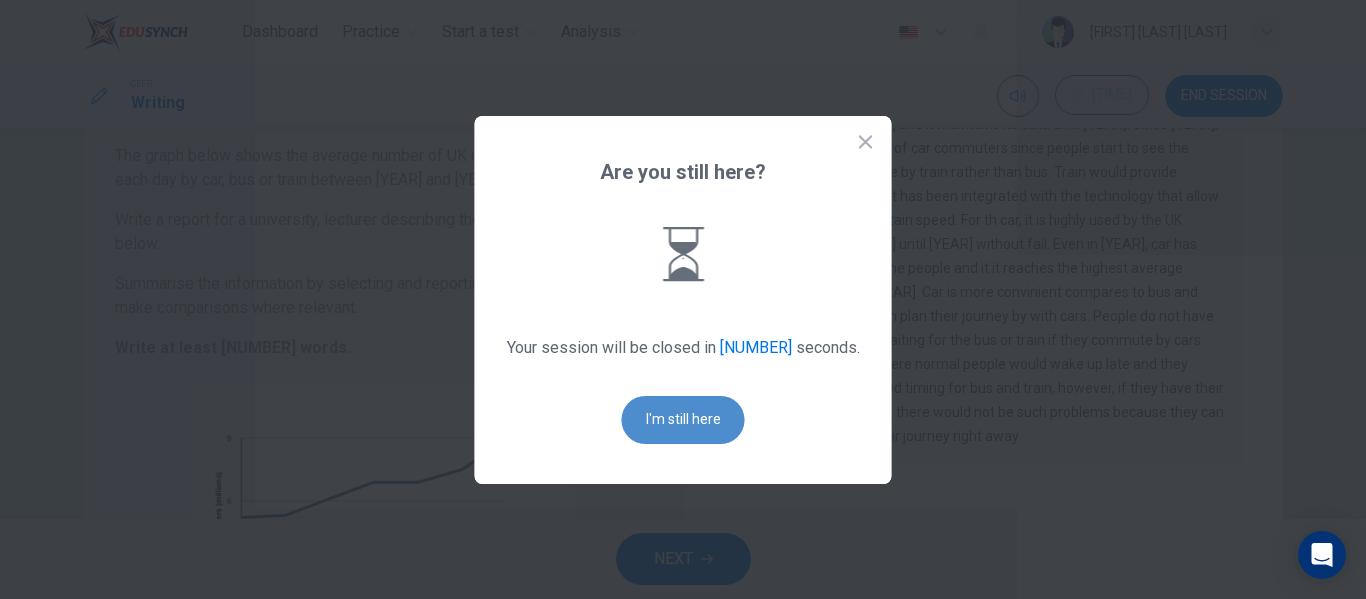 click on "I'm still here" at bounding box center [683, 420] 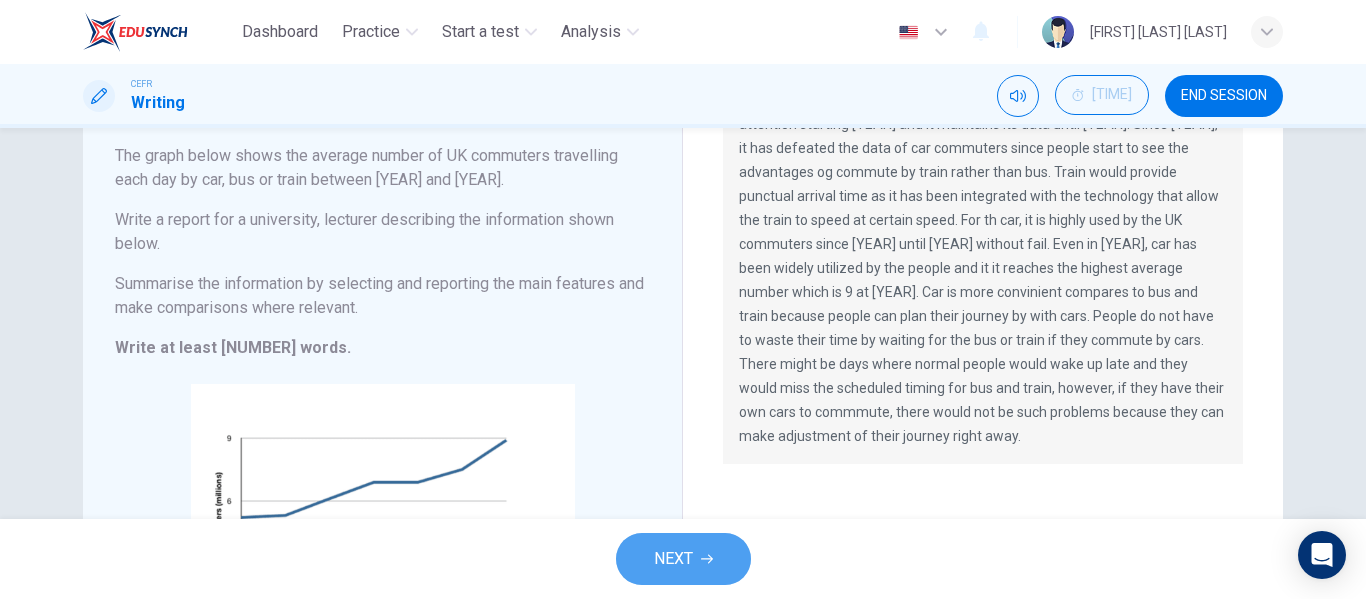 click on "NEXT" at bounding box center (683, 559) 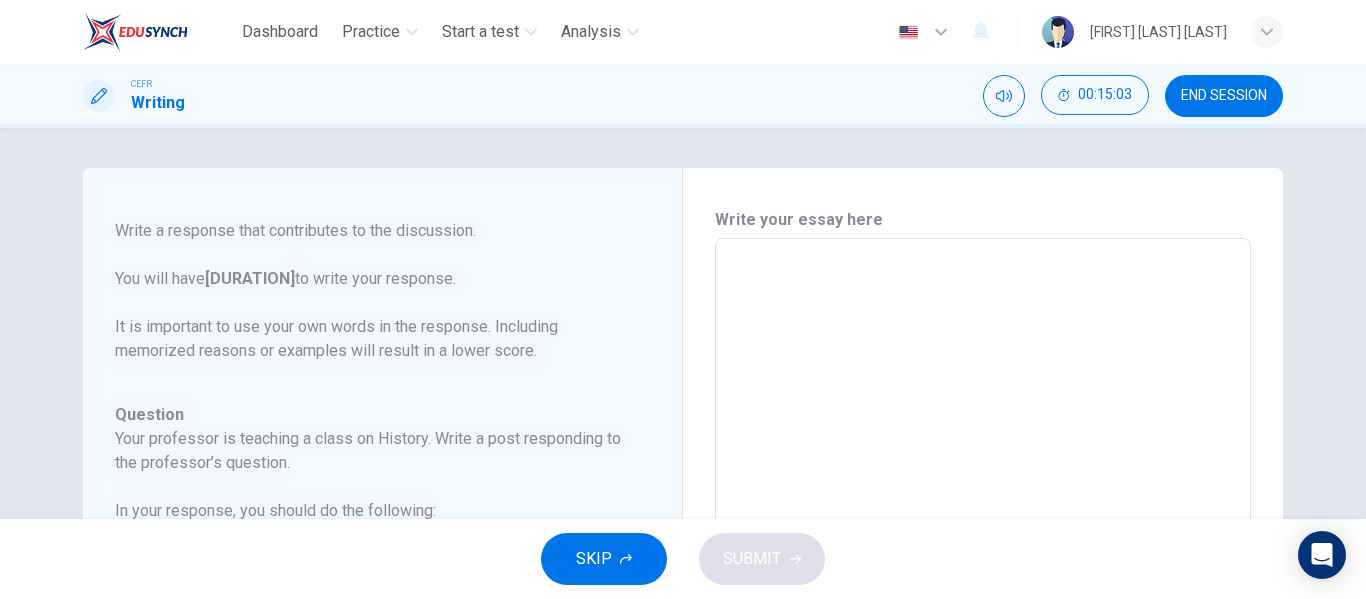 scroll, scrollTop: 246, scrollLeft: 0, axis: vertical 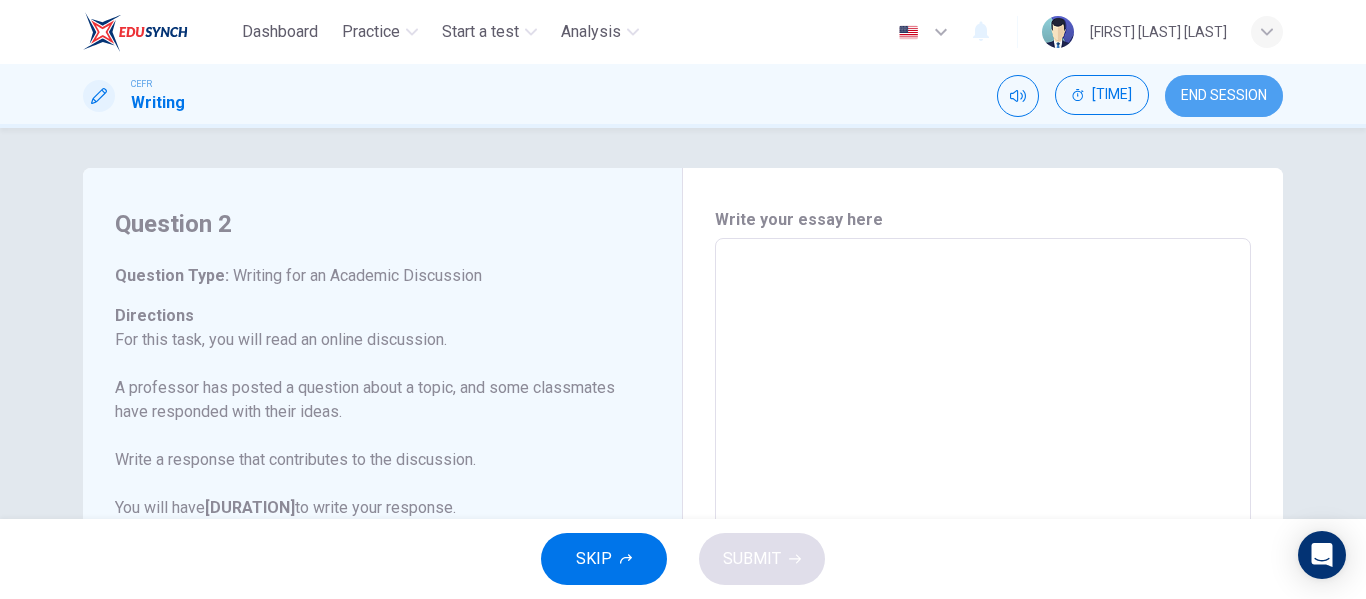 click on "END SESSION" at bounding box center [1224, 96] 